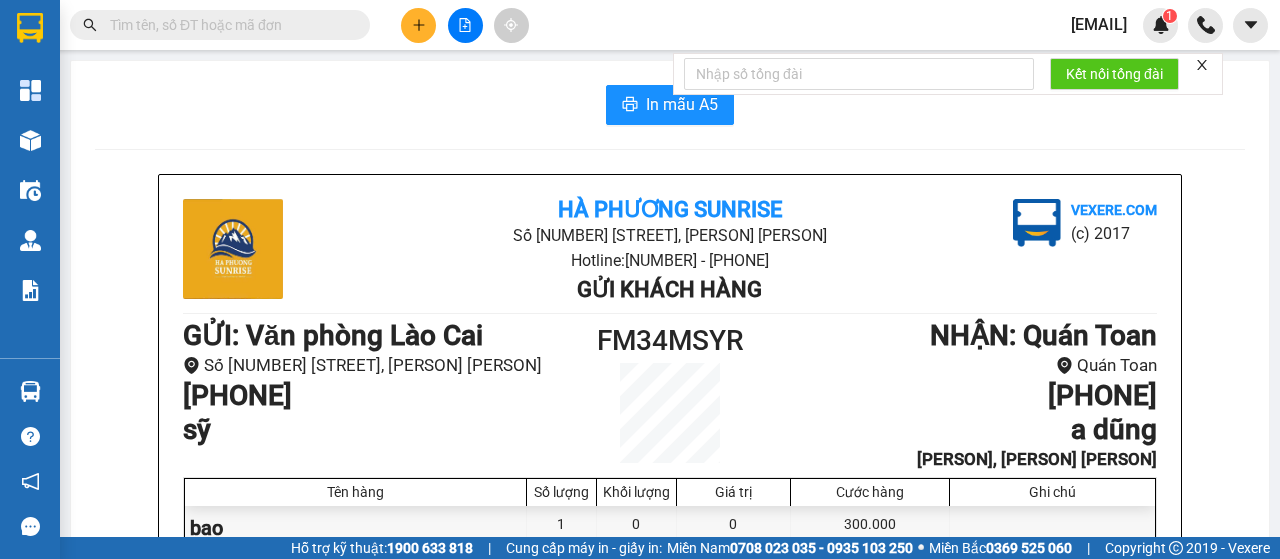 scroll, scrollTop: 0, scrollLeft: 0, axis: both 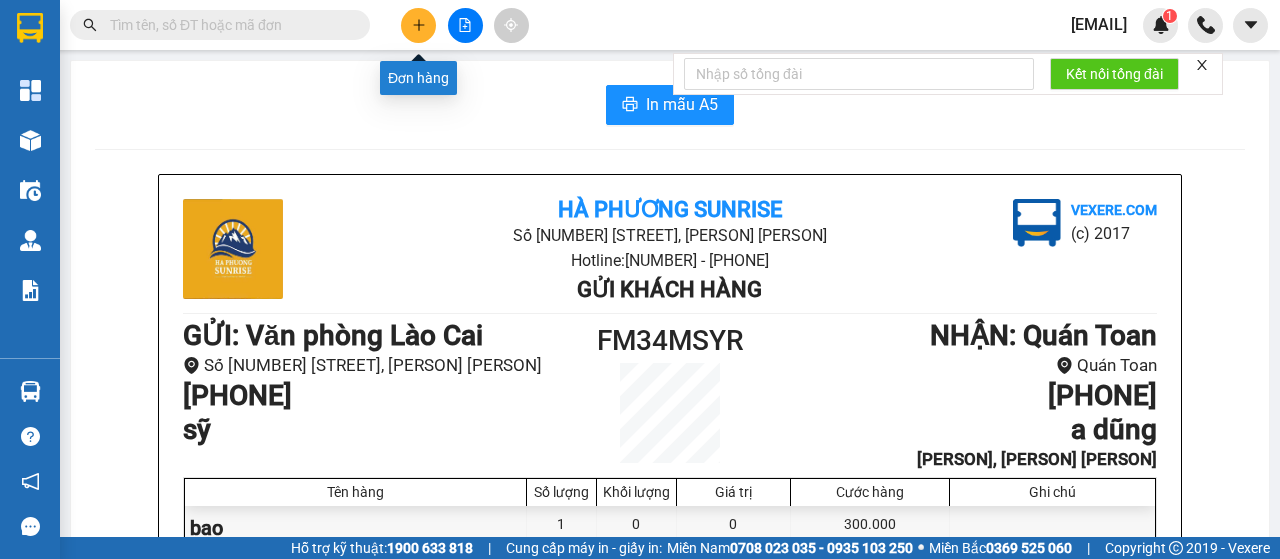 click 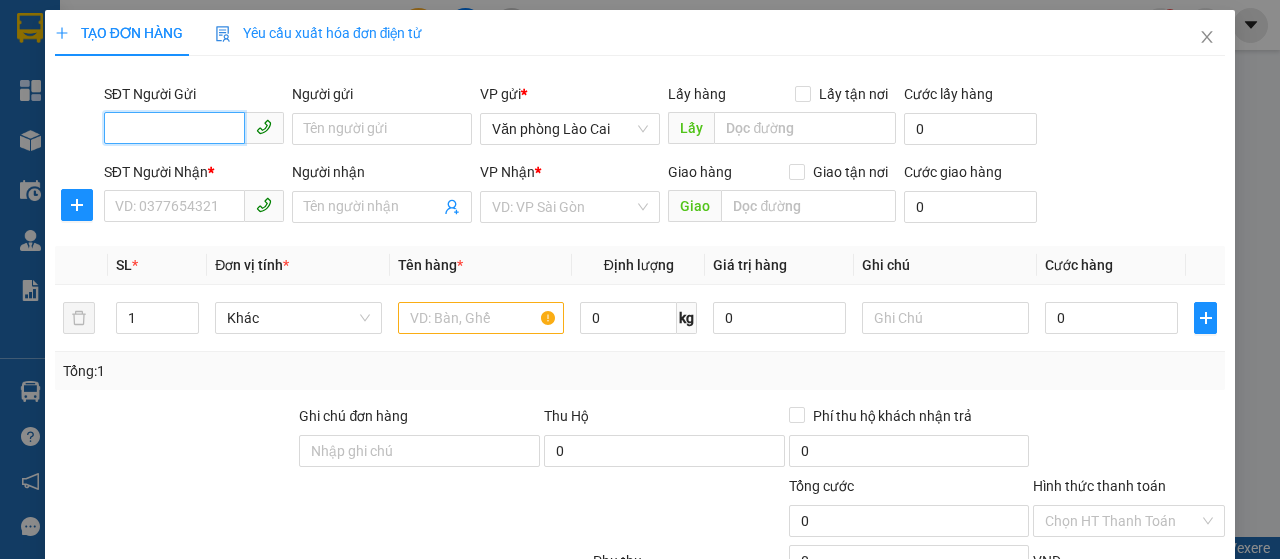 click on "SĐT Người Gửi" at bounding box center [174, 128] 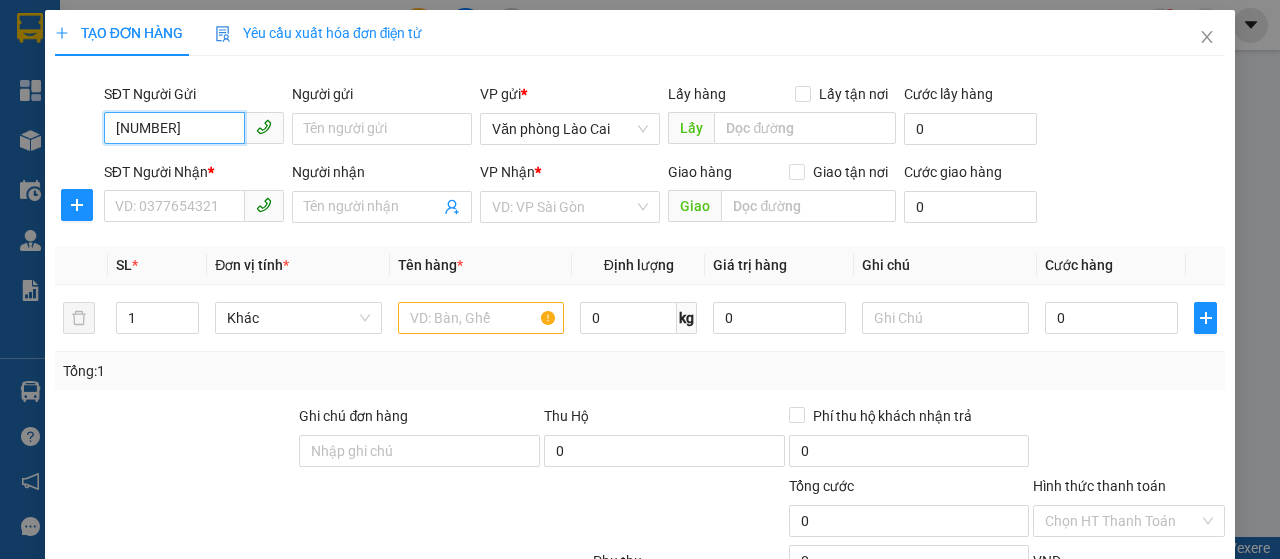 type on "[NUMBER]" 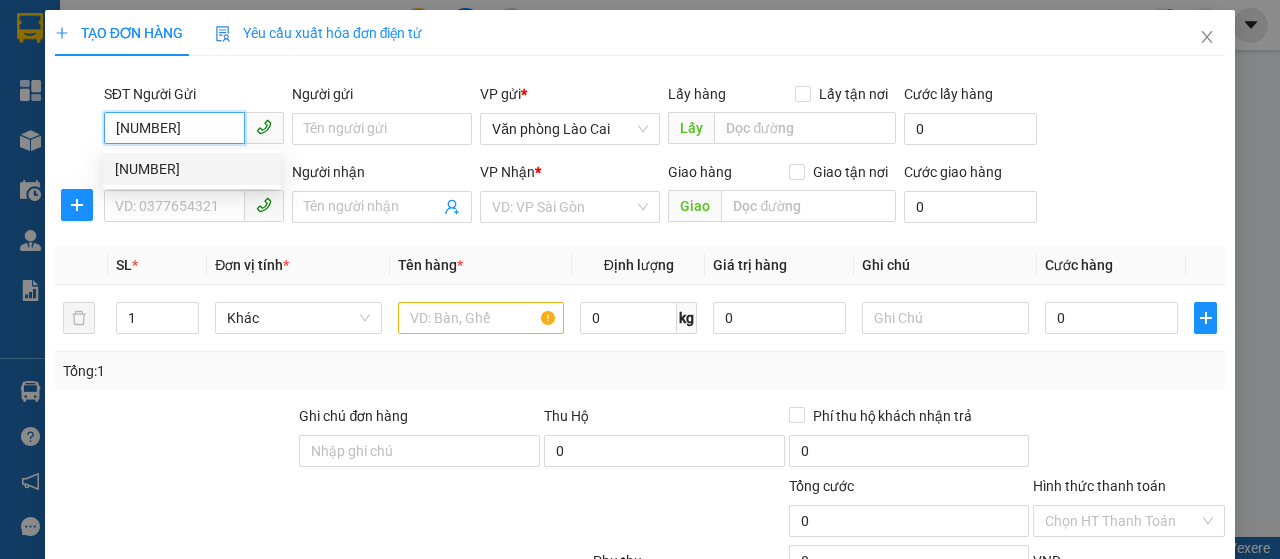 click on "[NUMBER]" at bounding box center (192, 169) 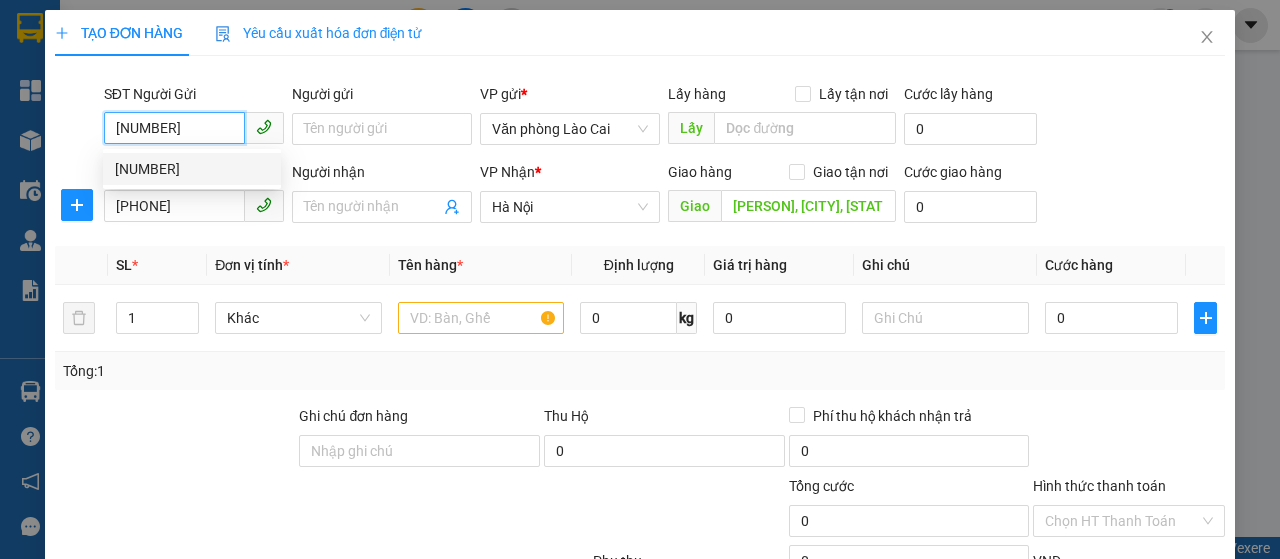 type on "400.000" 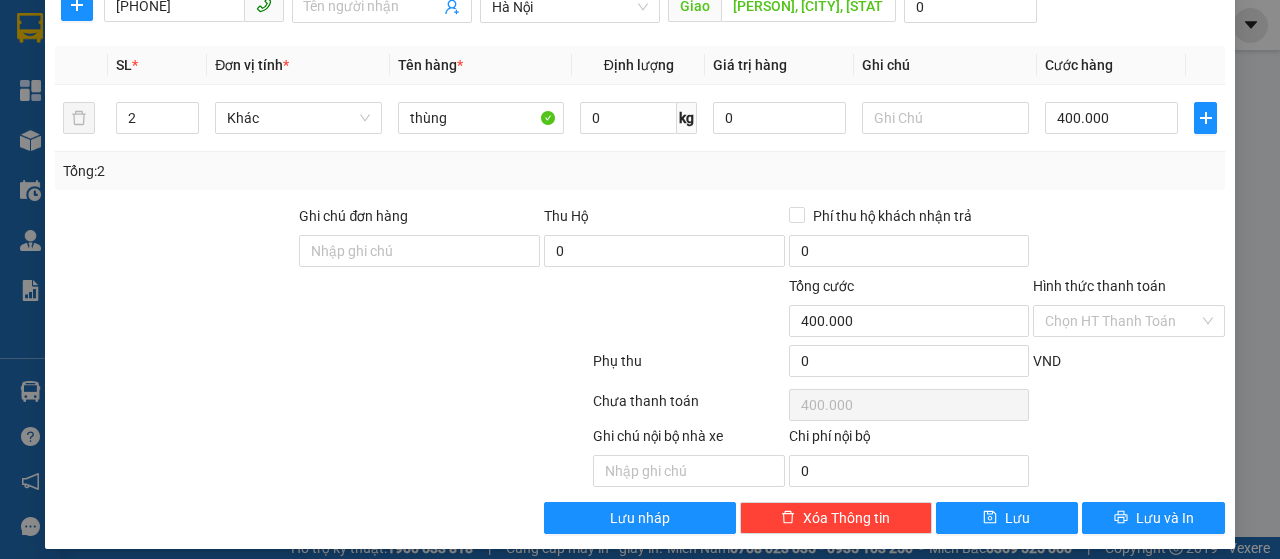 scroll, scrollTop: 212, scrollLeft: 0, axis: vertical 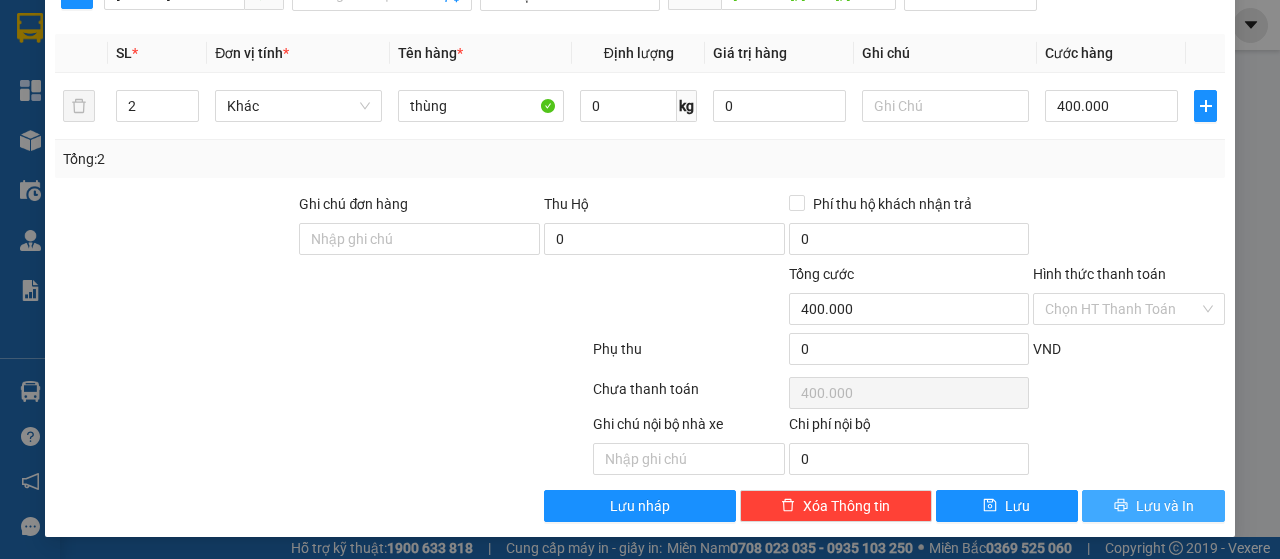 type on "[NUMBER]" 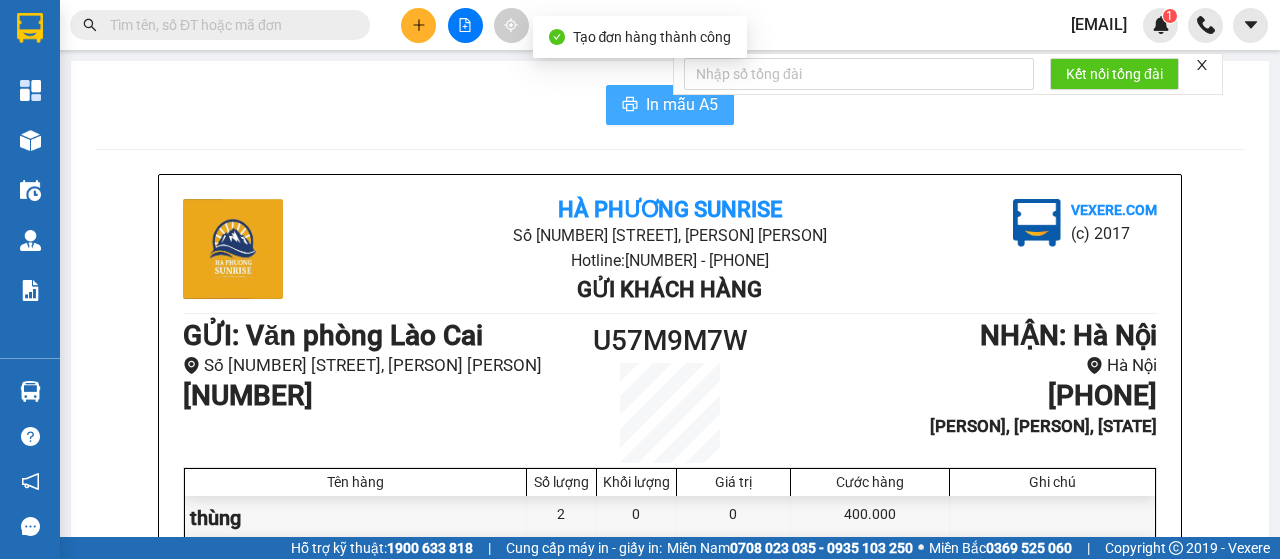 click on "In mẫu A5" at bounding box center [670, 105] 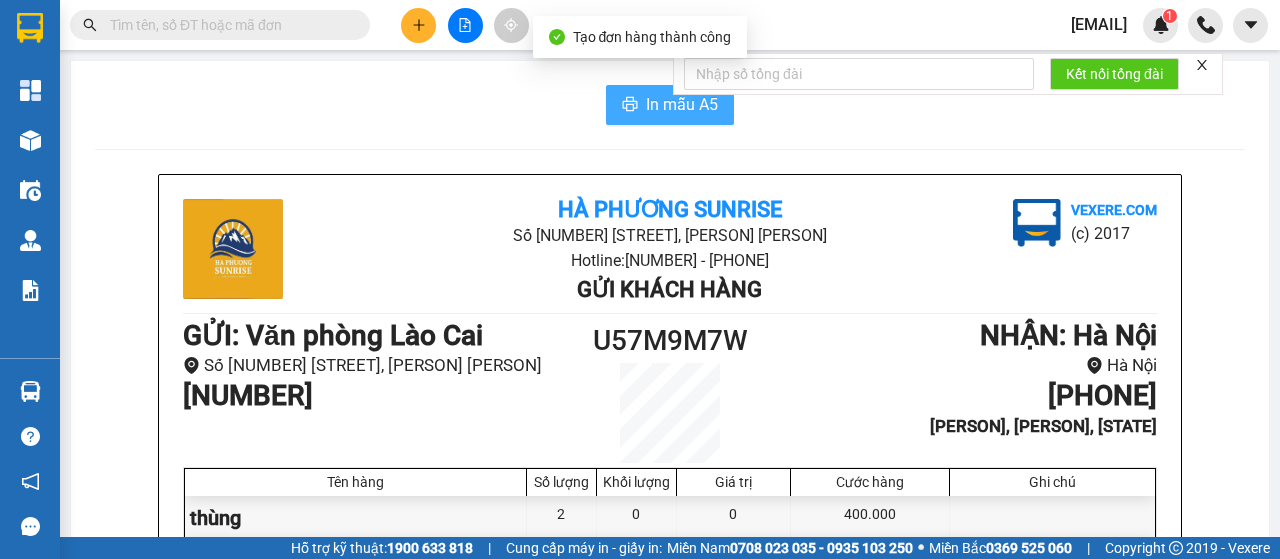 scroll, scrollTop: 0, scrollLeft: 0, axis: both 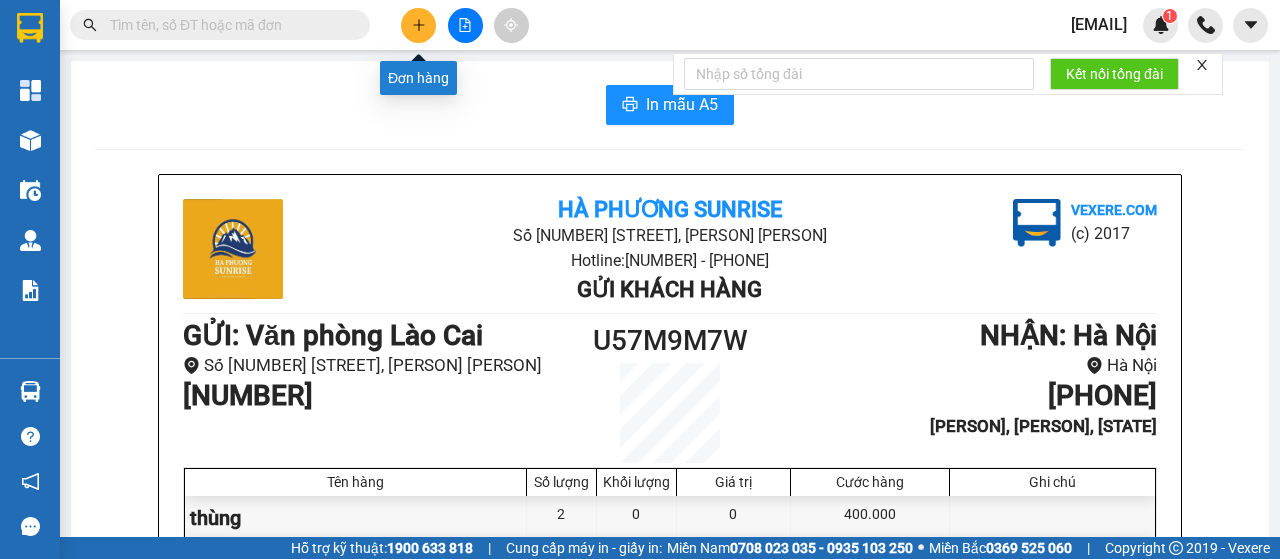click 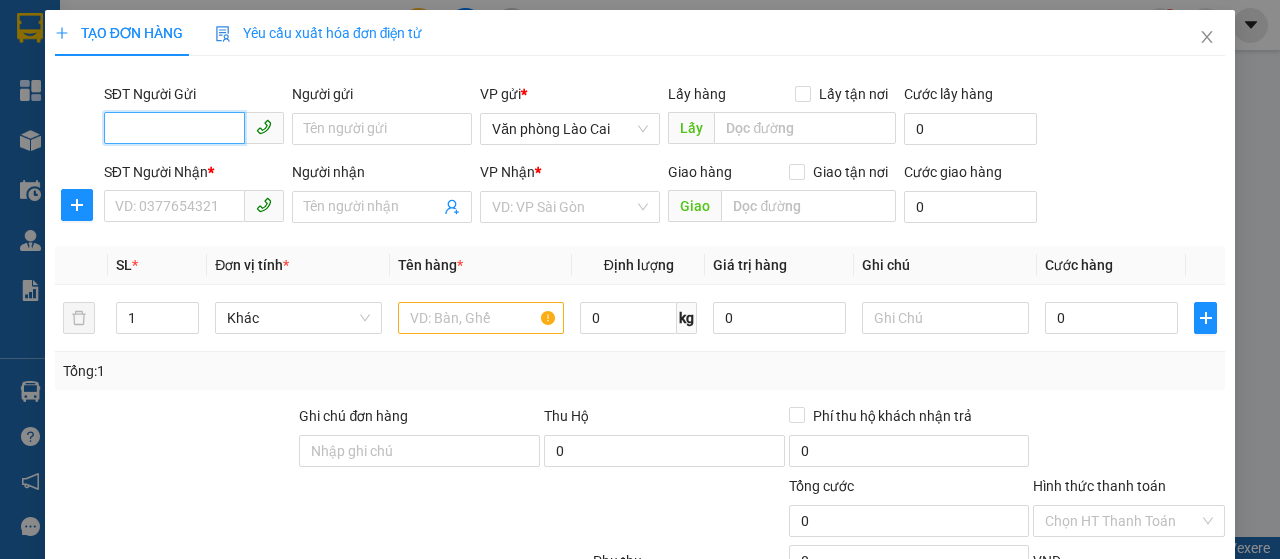 click on "SĐT Người Gửi" at bounding box center (174, 128) 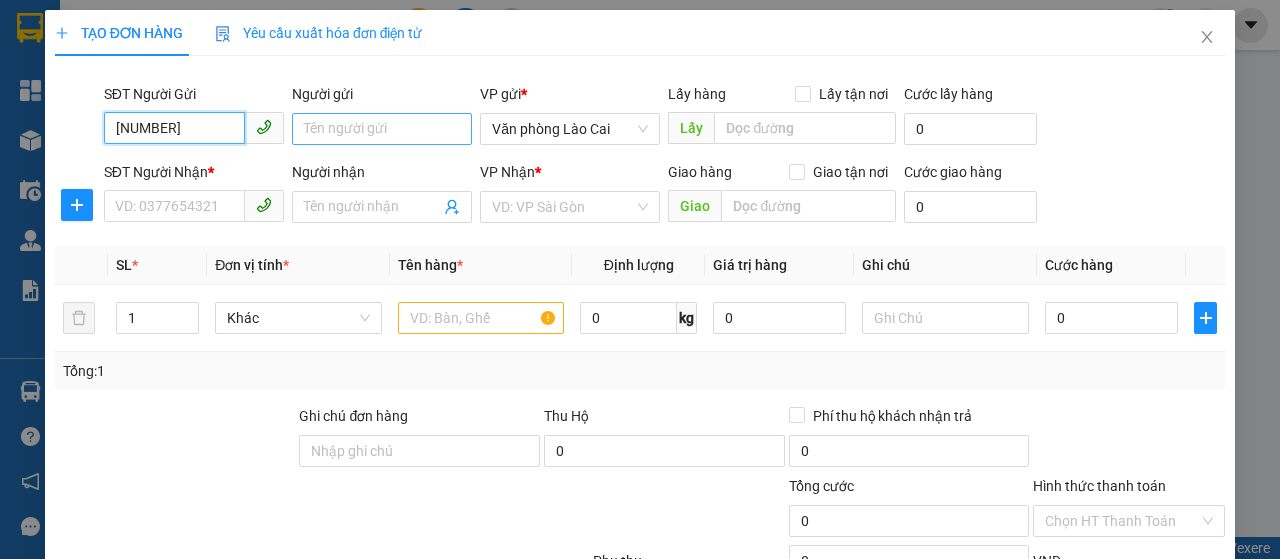 type on "[NUMBER]" 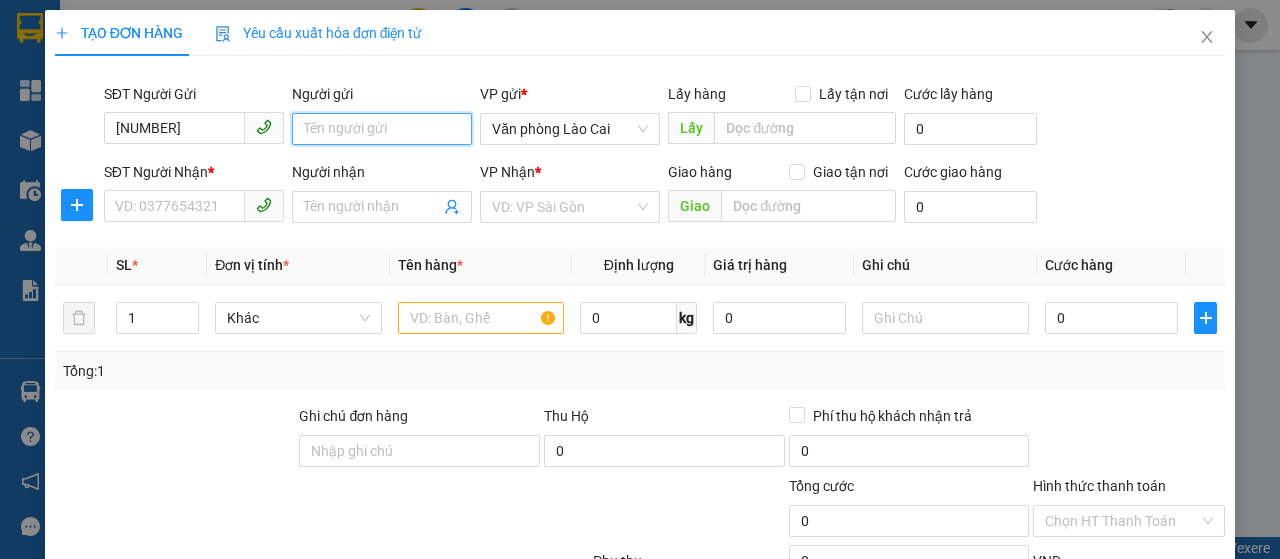 click on "Người gửi" at bounding box center (382, 129) 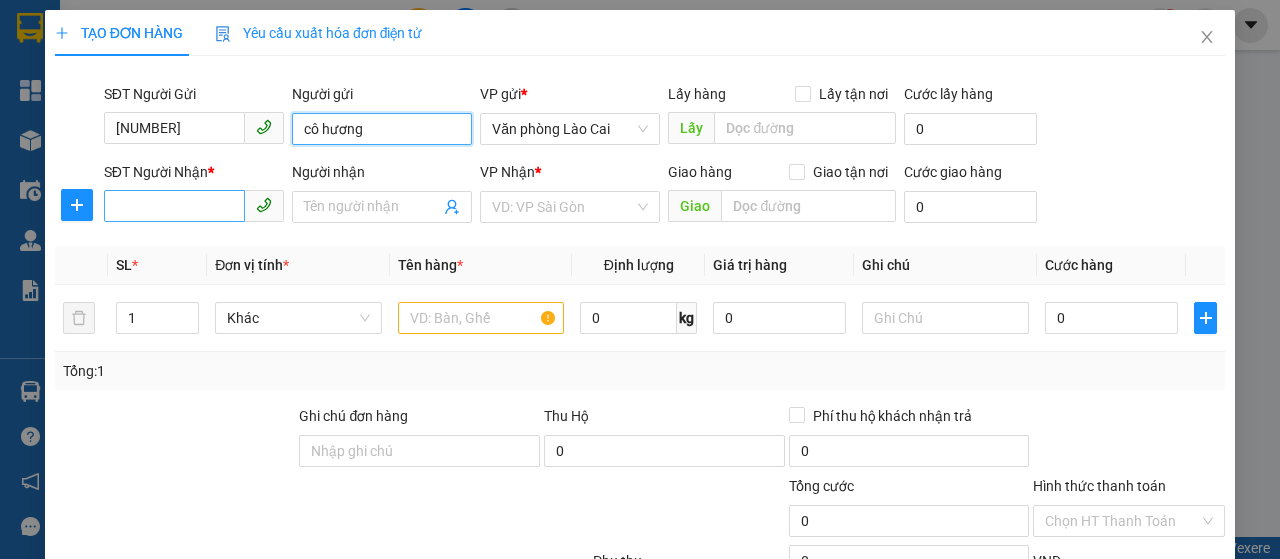 type on "cô hương" 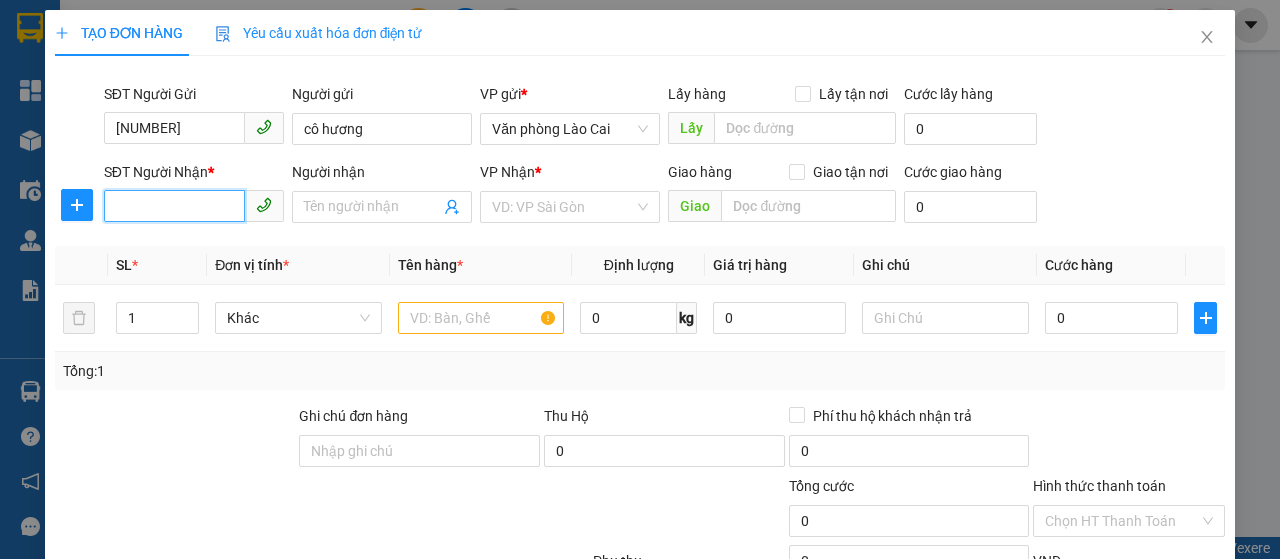 click on "SĐT Người Nhận  *" at bounding box center [174, 206] 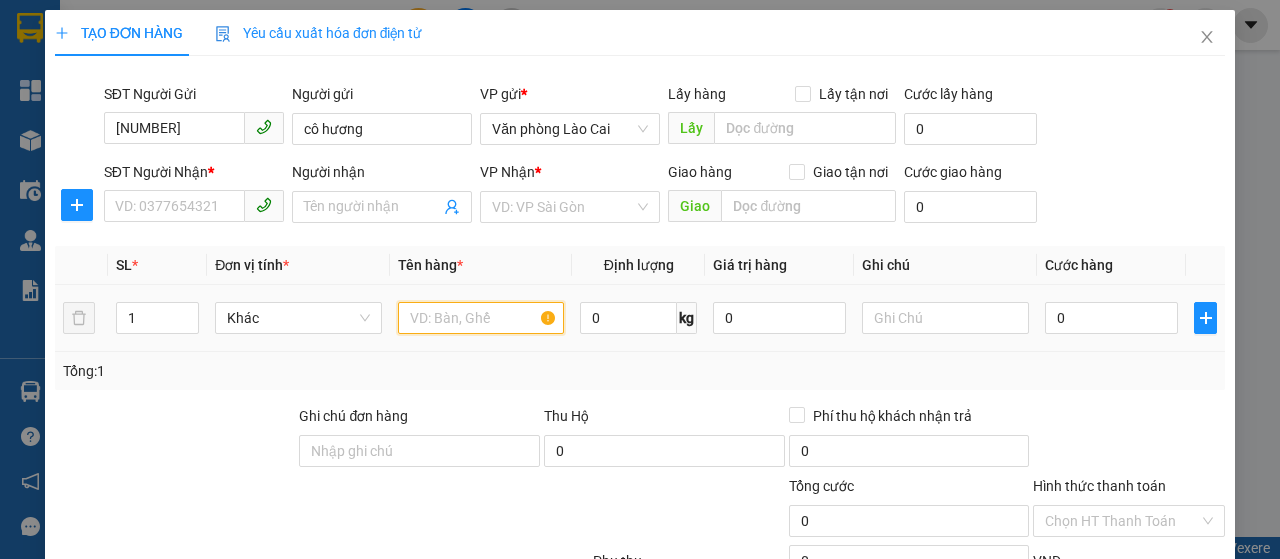click at bounding box center (481, 318) 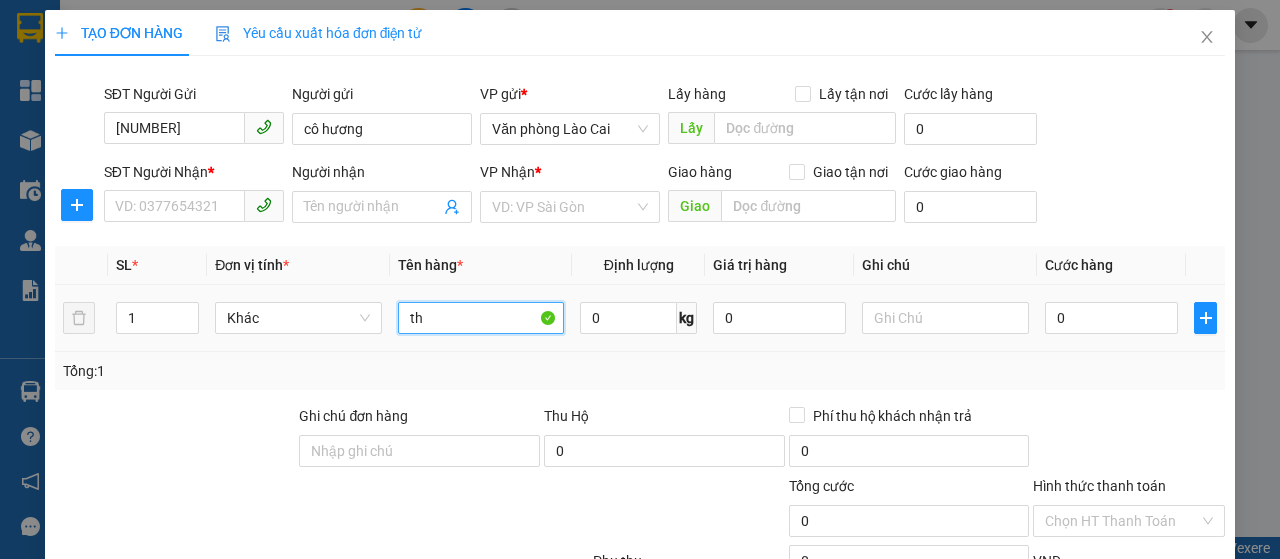 type on "t" 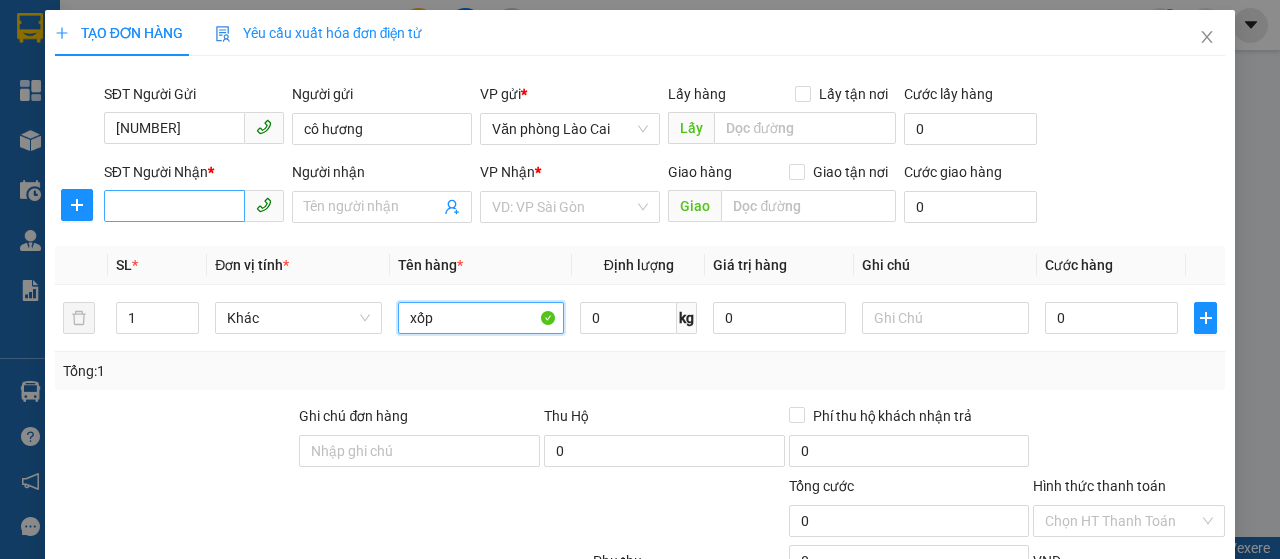 type on "xốp" 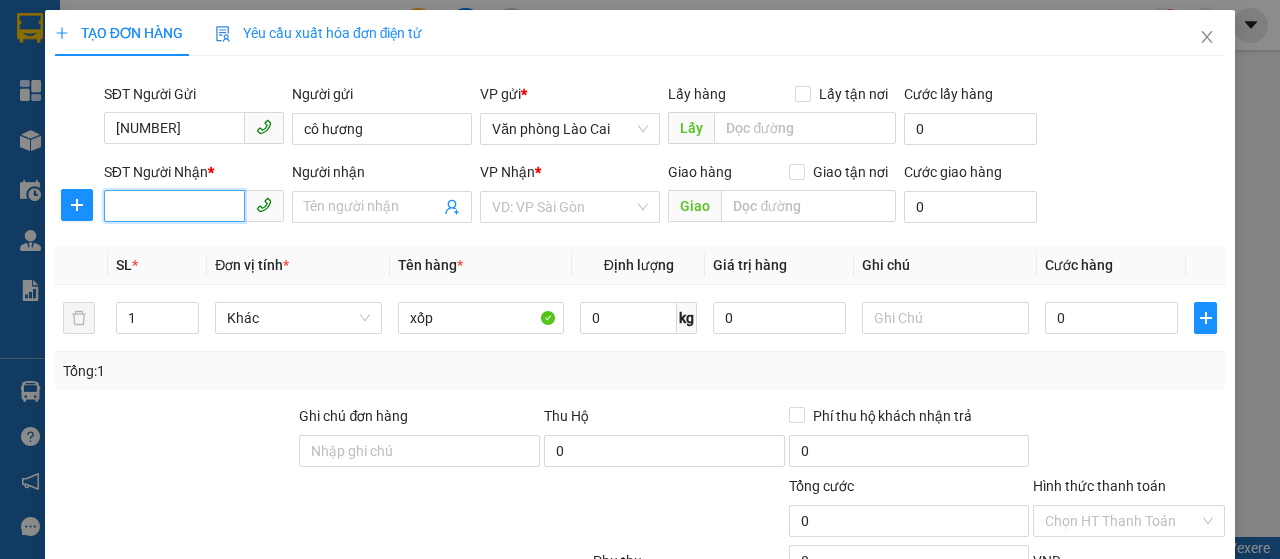 click on "SĐT Người Nhận  *" at bounding box center (174, 206) 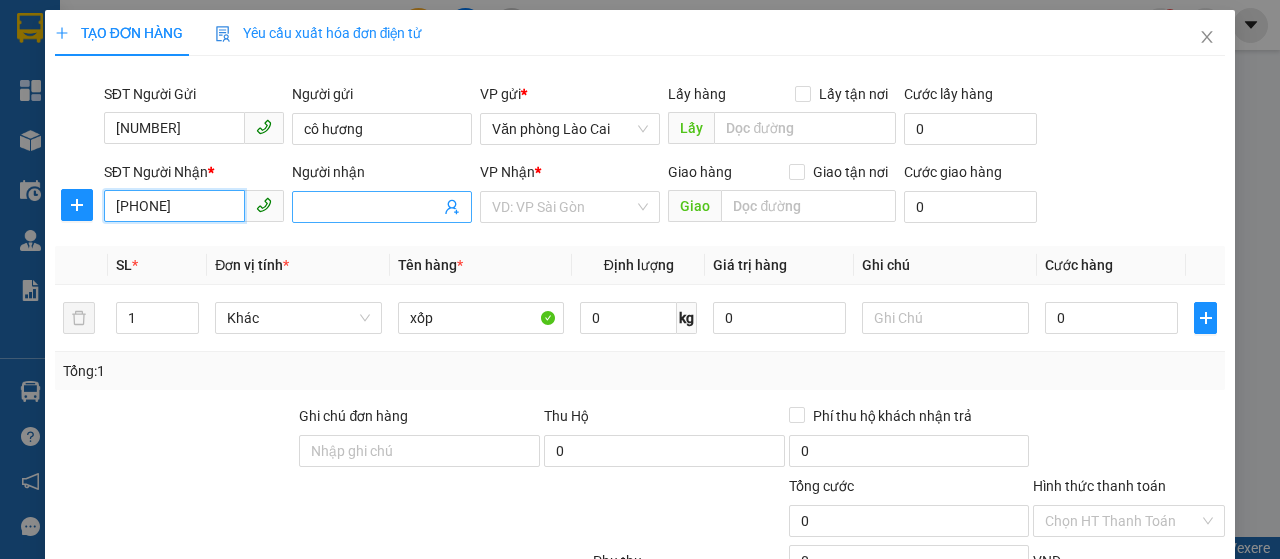 type on "[PHONE]" 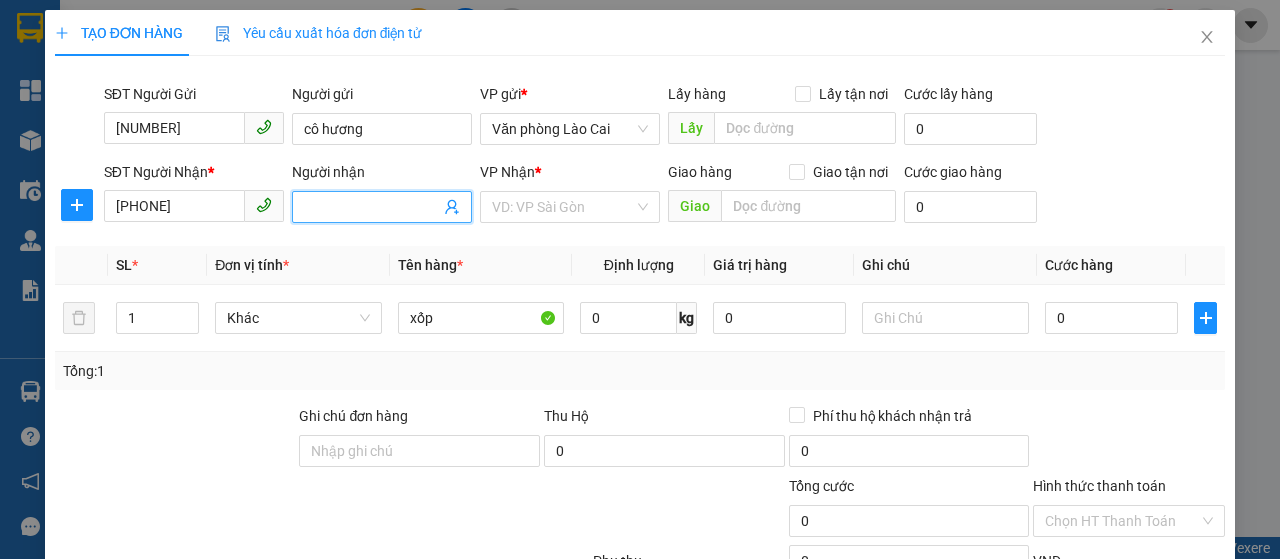 click on "Người nhận" at bounding box center (372, 207) 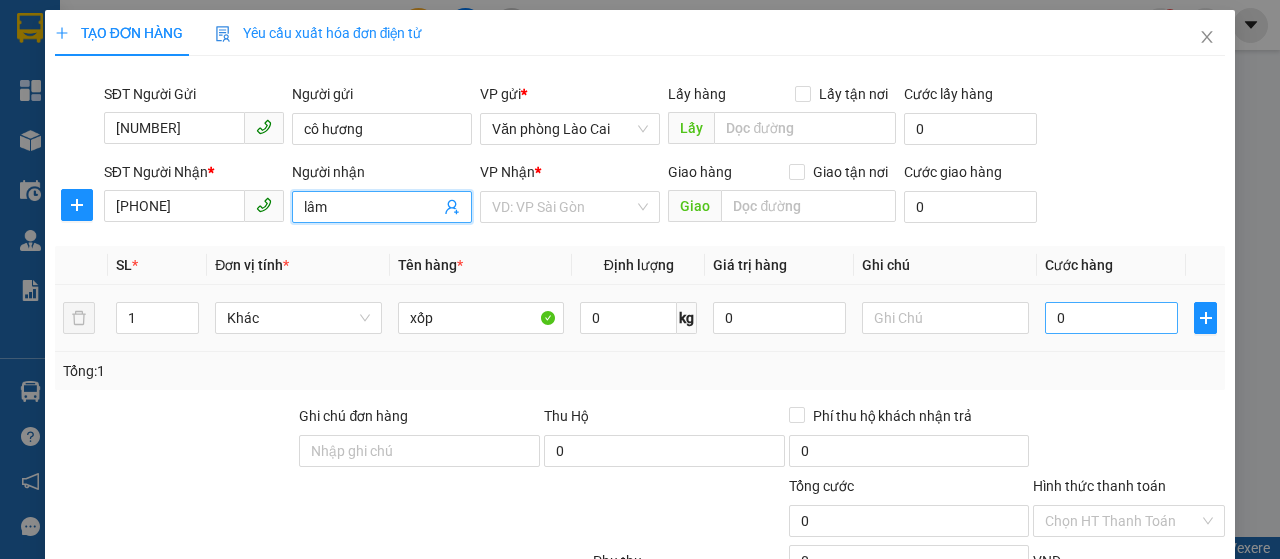 type on "lâm" 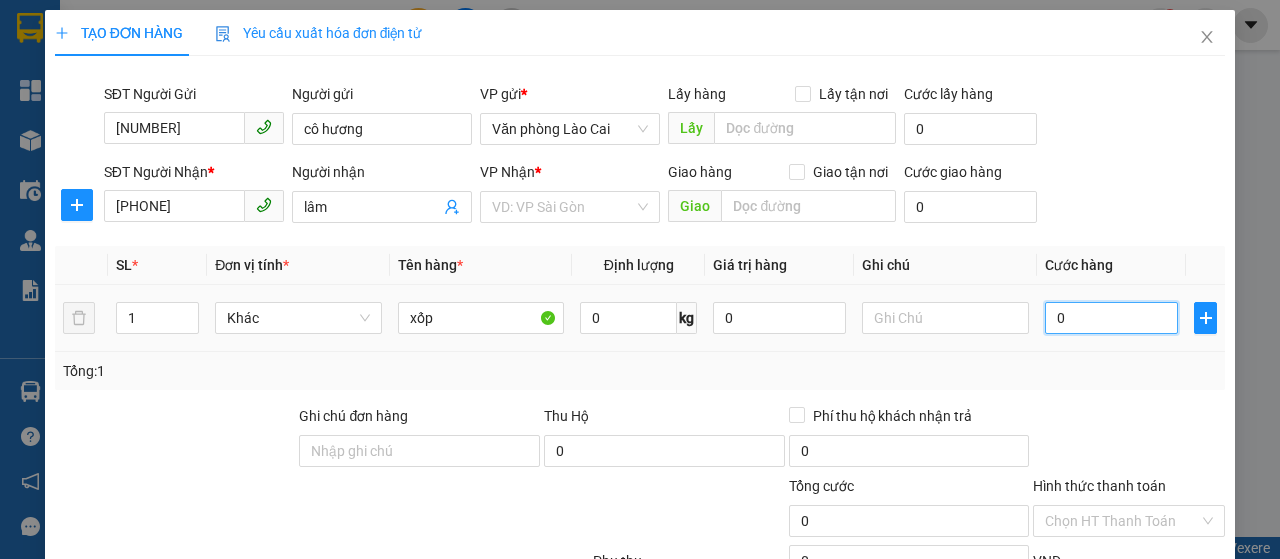 click on "0" at bounding box center [1111, 318] 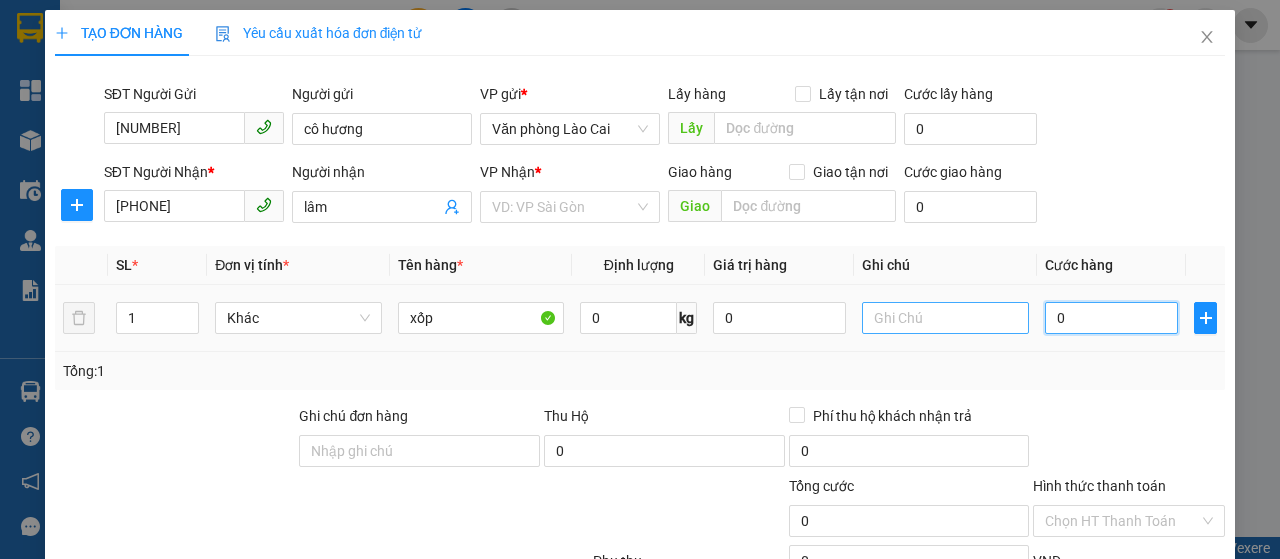 type on "10" 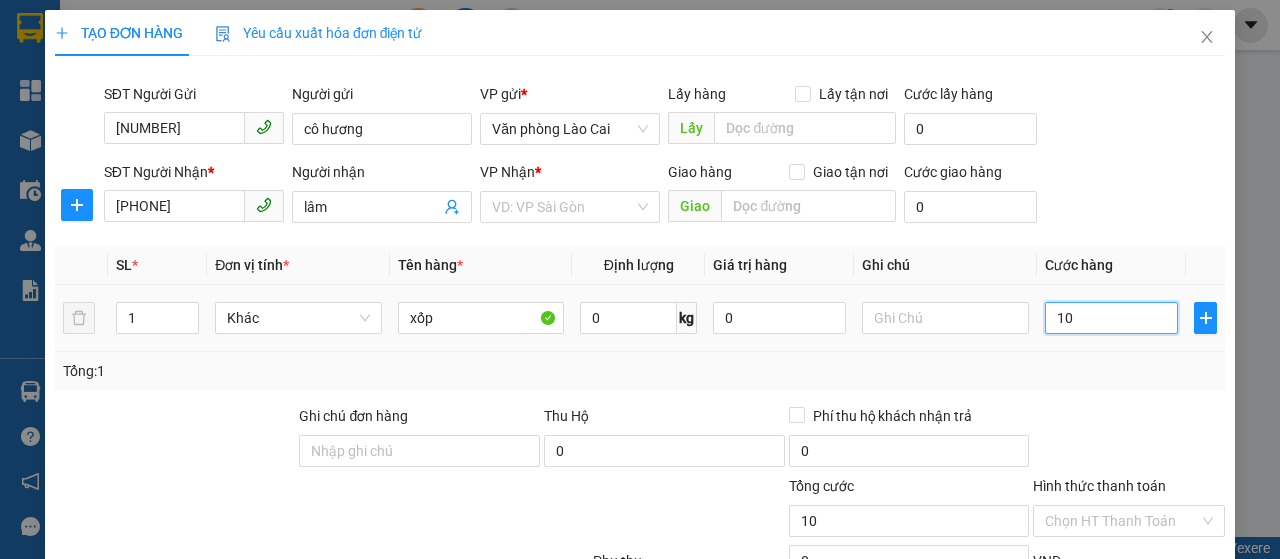 type on "100" 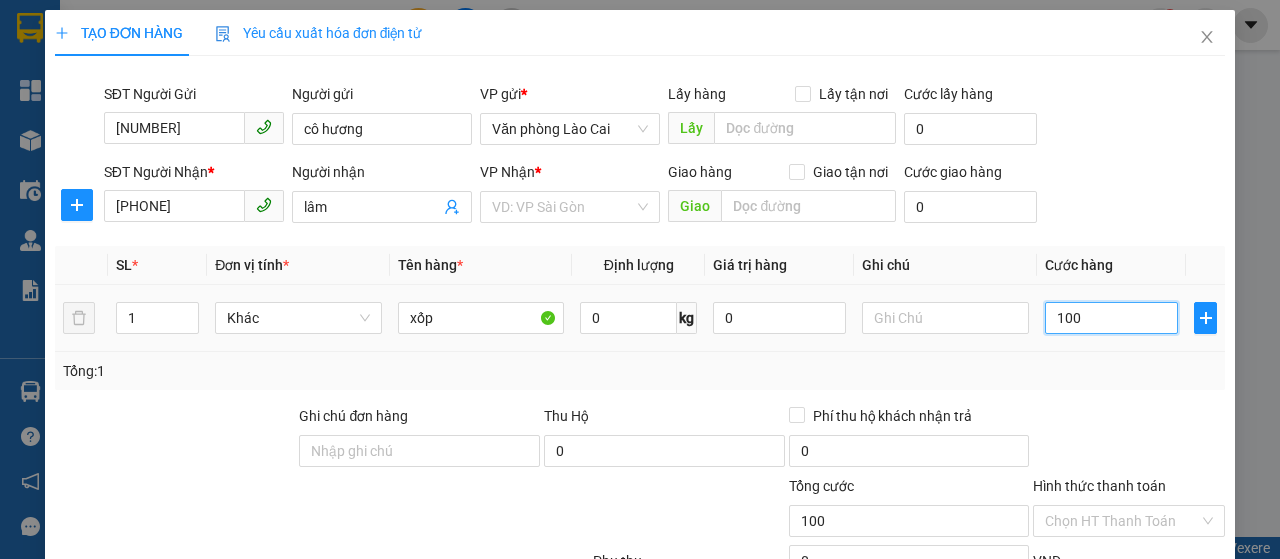 type on "1.000" 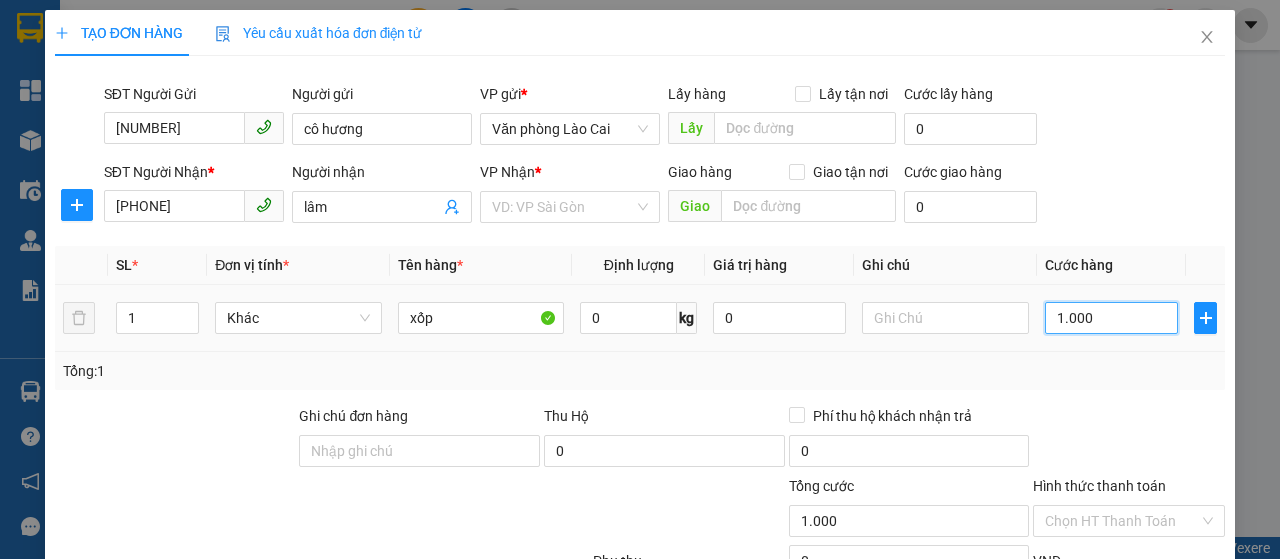 type on "10.000" 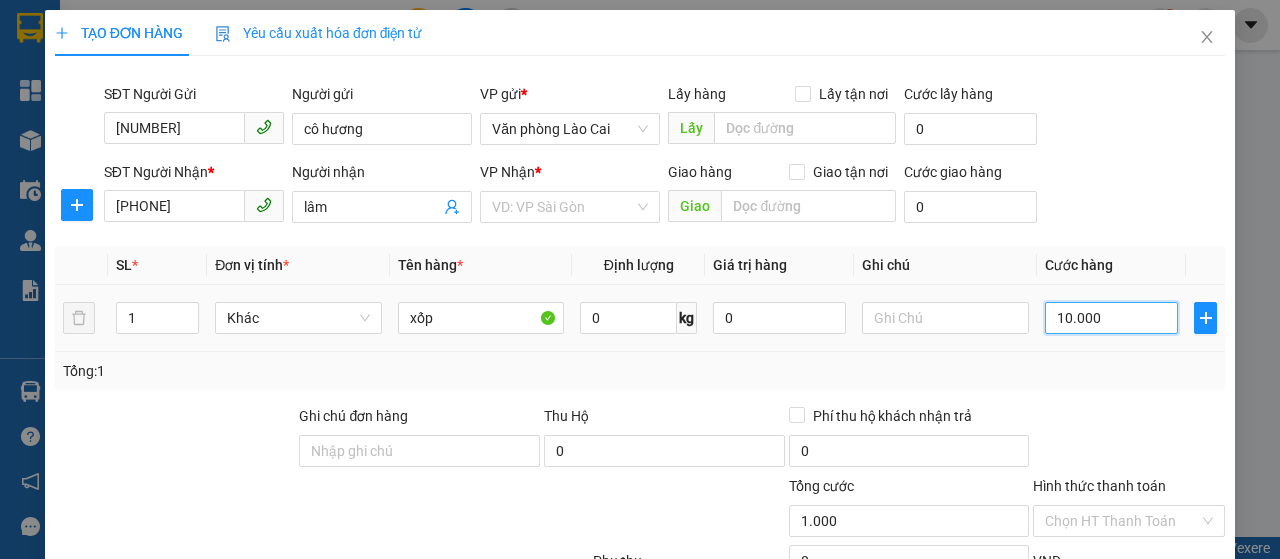 type on "10.000" 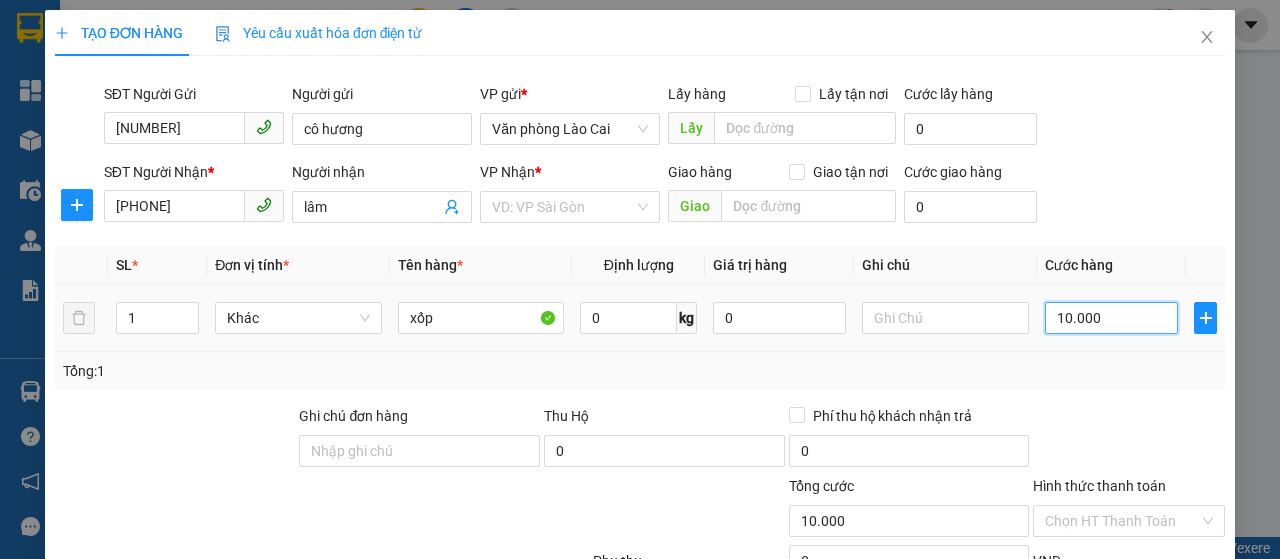 type on "100.000" 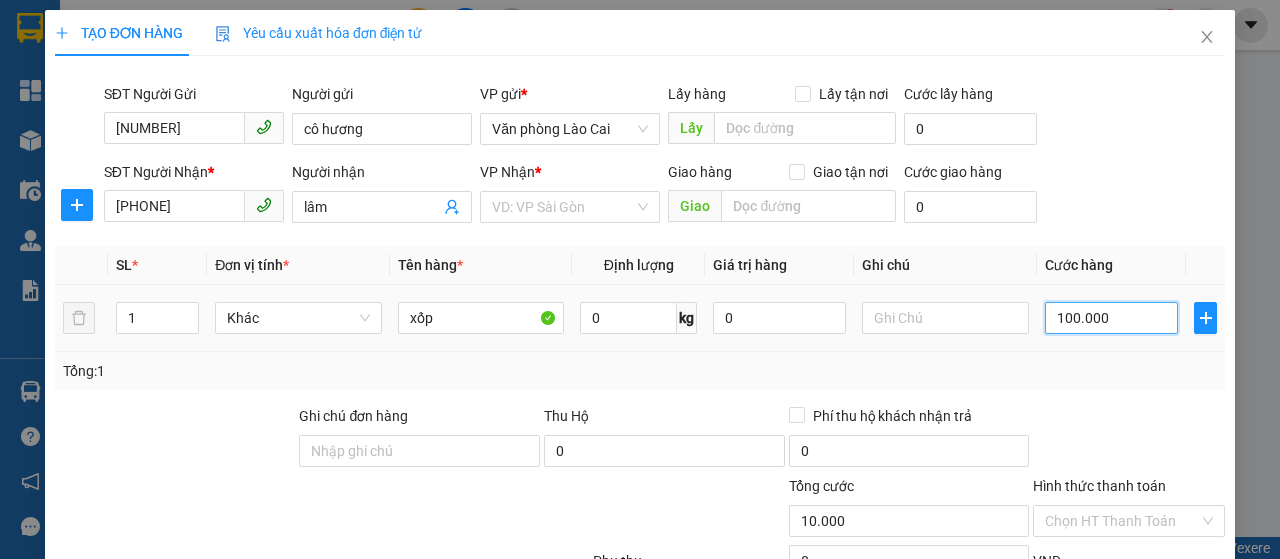 type on "100.000" 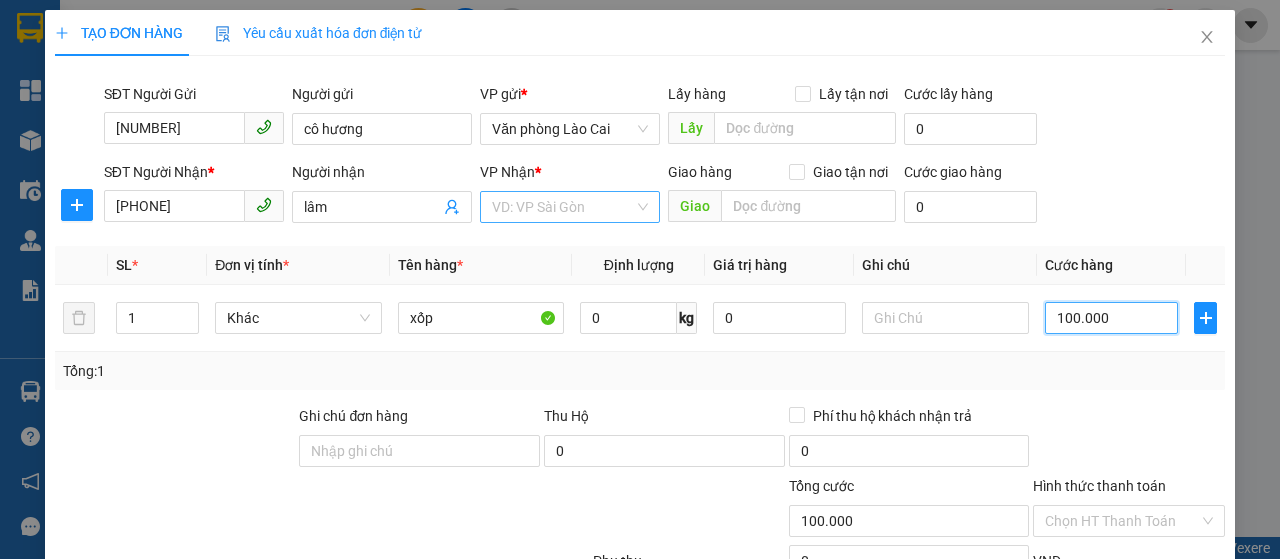 type on "100.000" 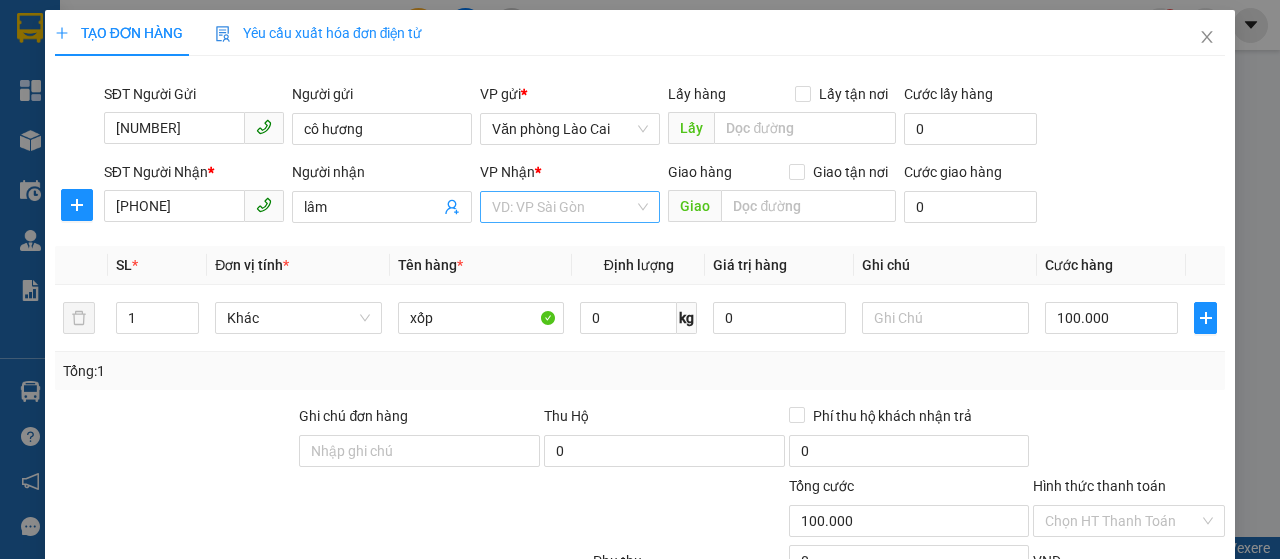 click at bounding box center (563, 207) 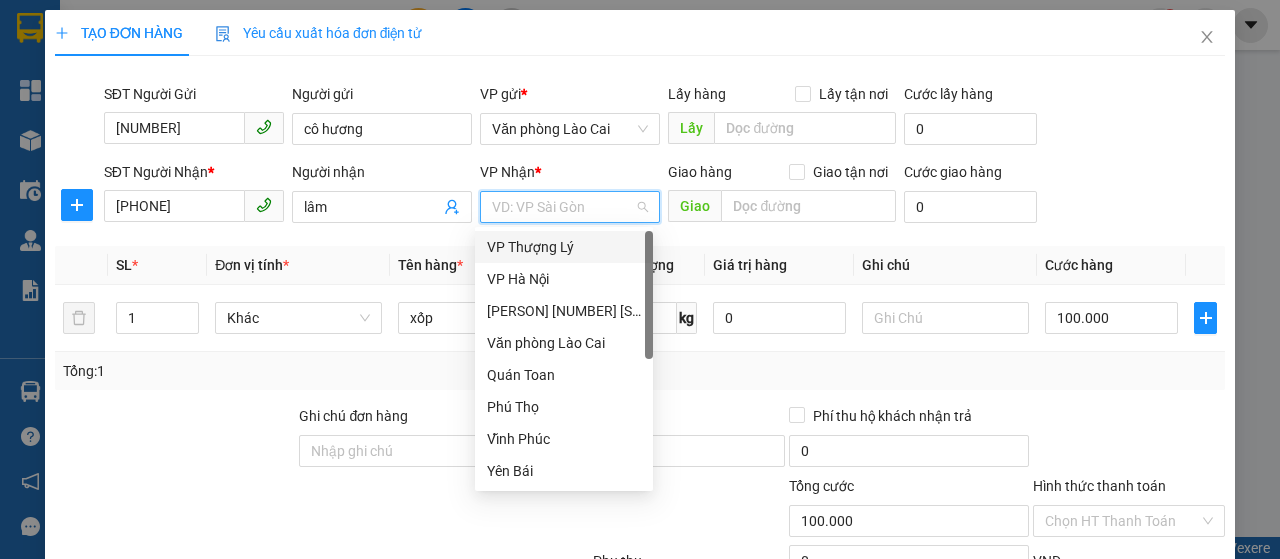 click on "VP Thượng Lý" at bounding box center [564, 247] 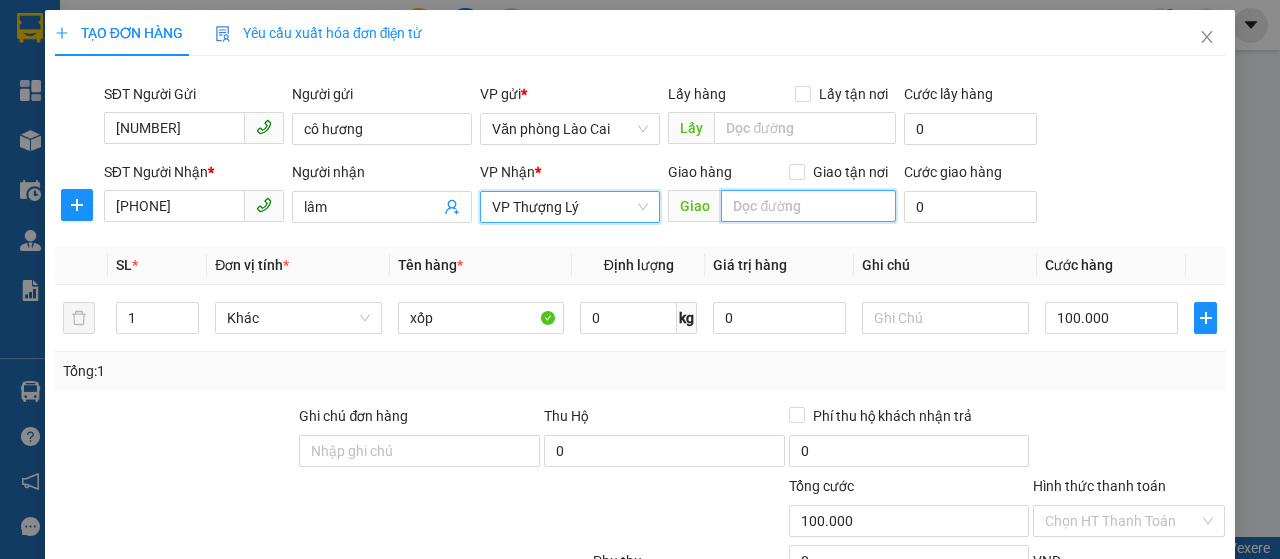 click at bounding box center [808, 206] 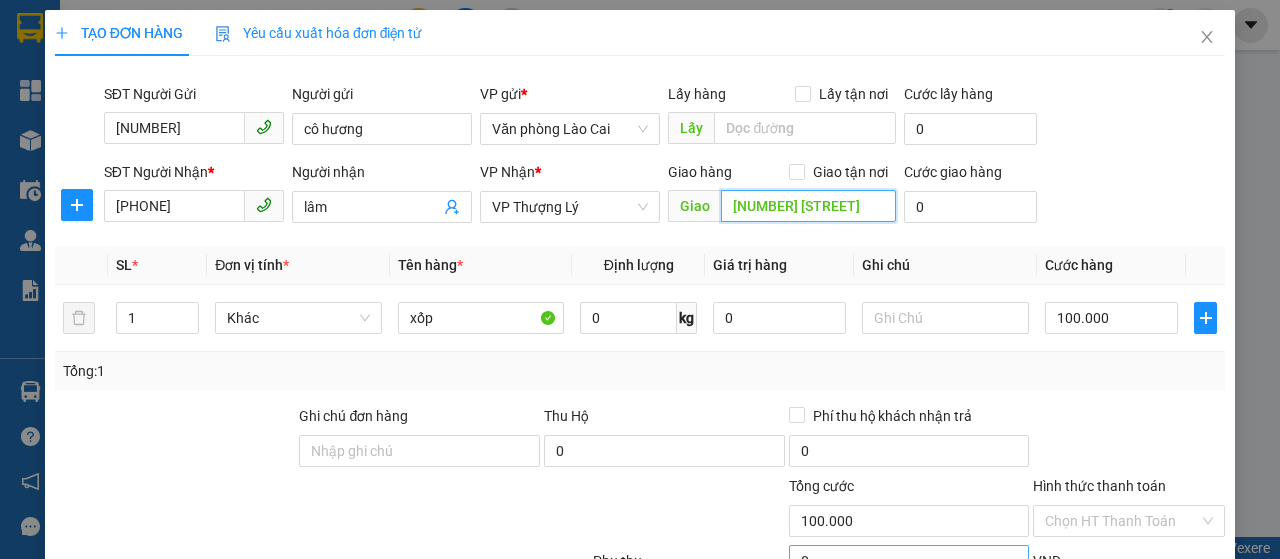 type on "[NUMBER] [STREET]" 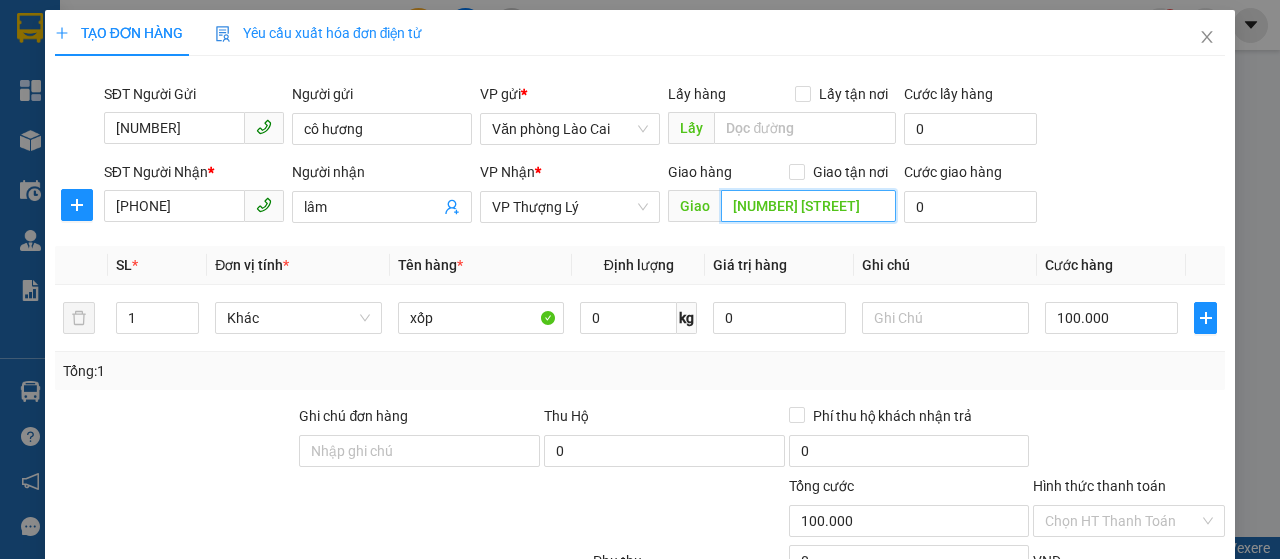 scroll, scrollTop: 100, scrollLeft: 0, axis: vertical 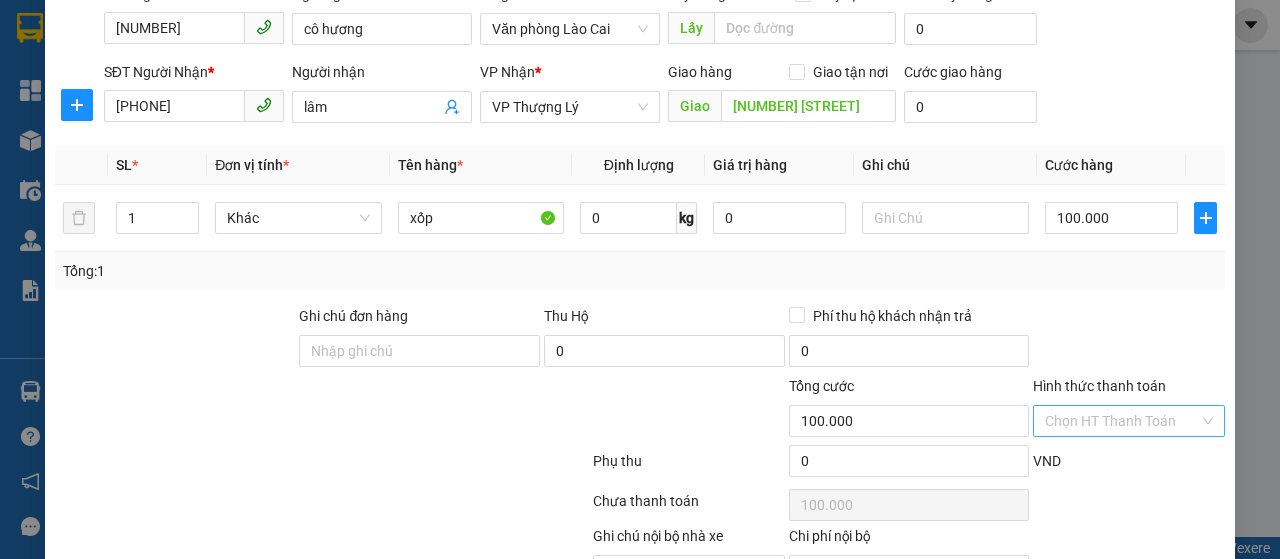 click on "Hình thức thanh toán" at bounding box center (1122, 421) 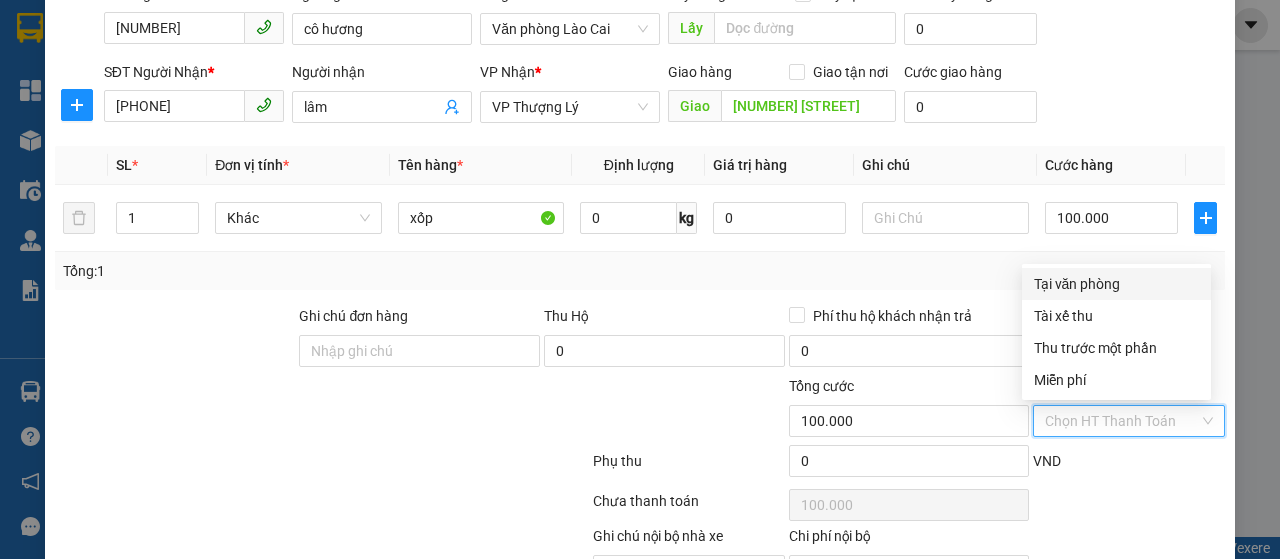 click on "Tại văn phòng" at bounding box center [1116, 284] 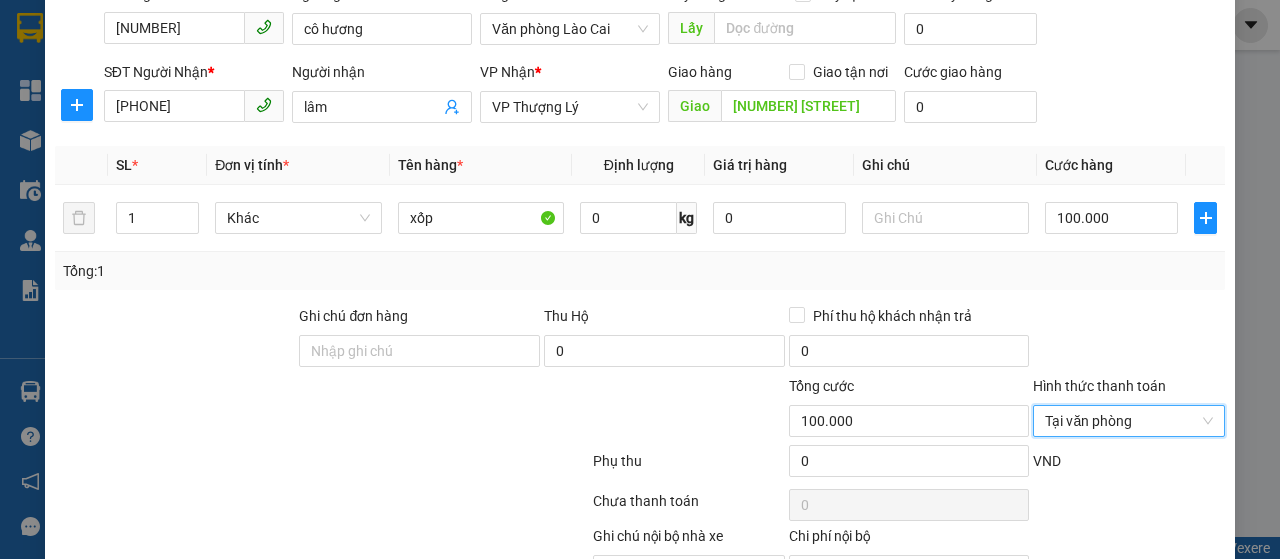 scroll, scrollTop: 212, scrollLeft: 0, axis: vertical 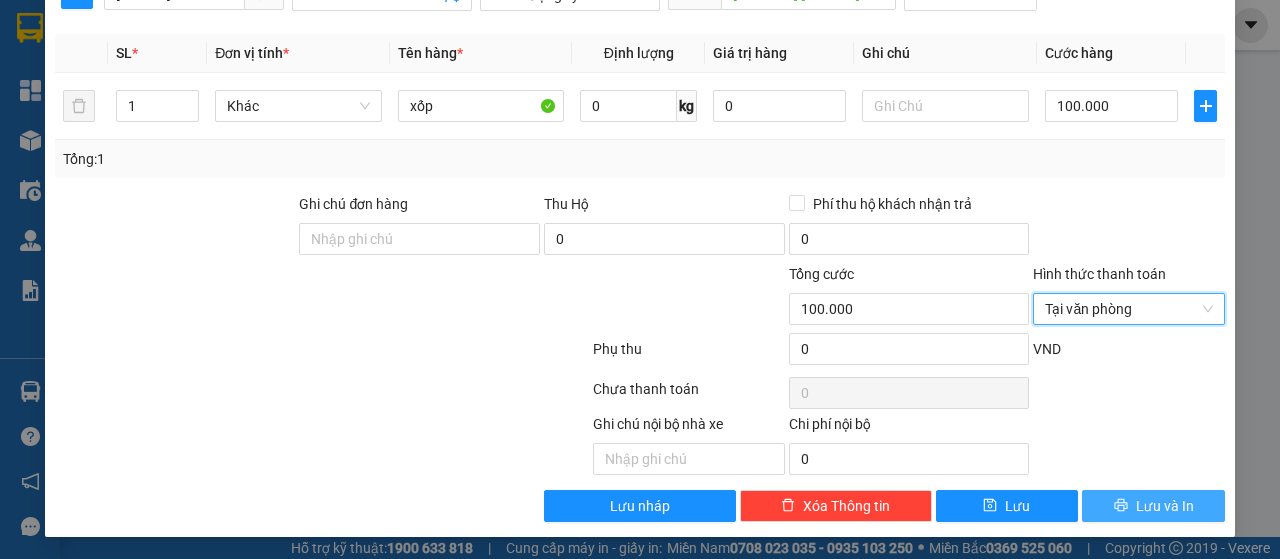 click on "Lưu và In" at bounding box center (1165, 506) 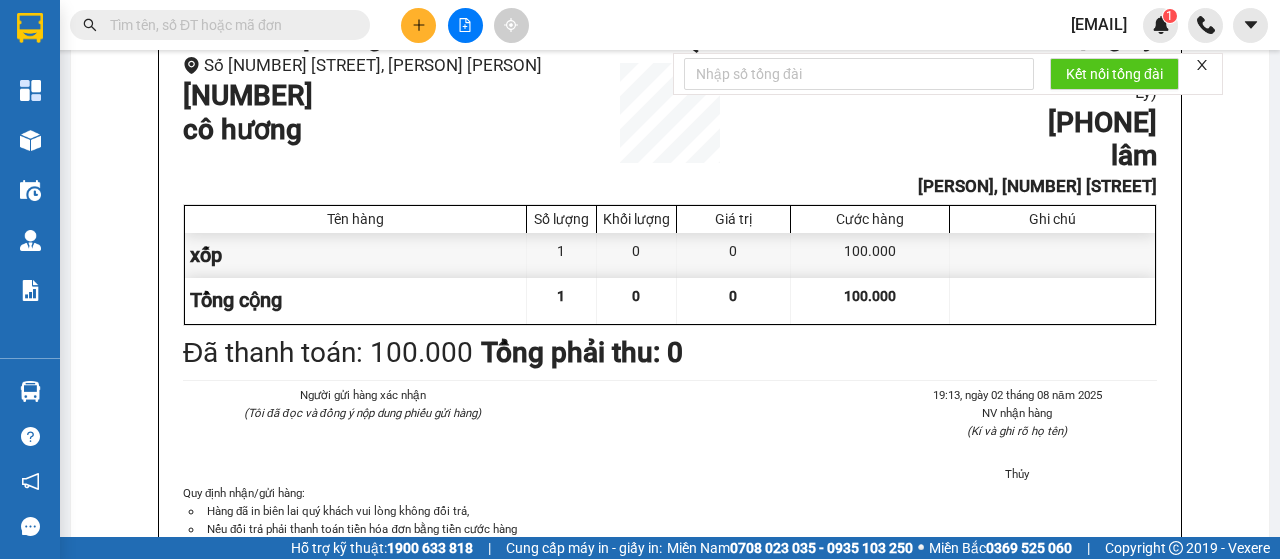 scroll, scrollTop: 0, scrollLeft: 0, axis: both 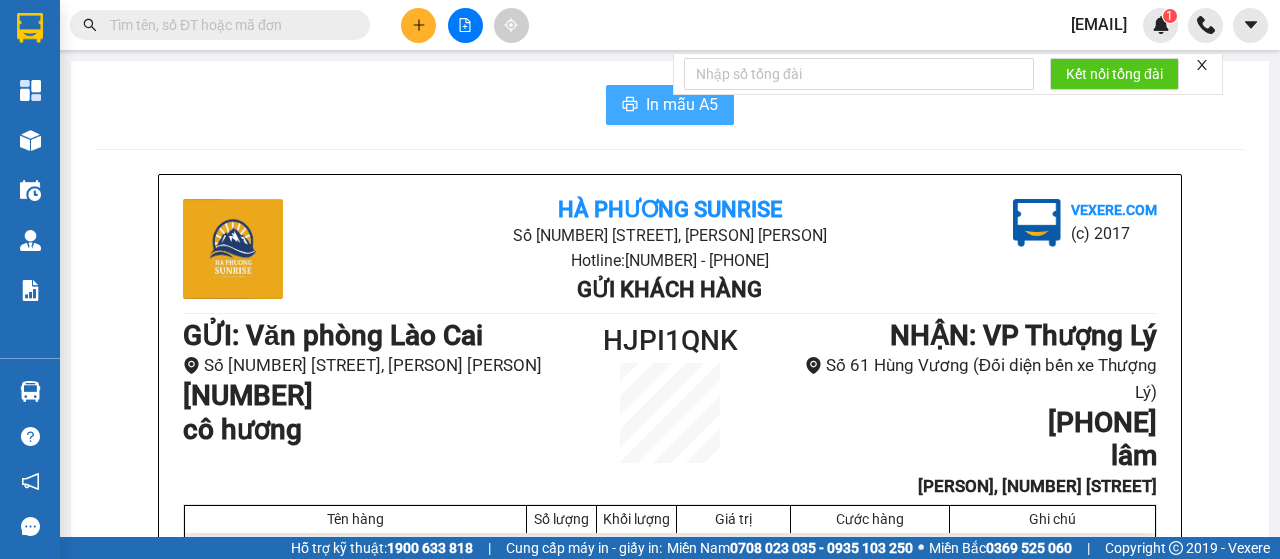 click on "In mẫu A5" at bounding box center (670, 105) 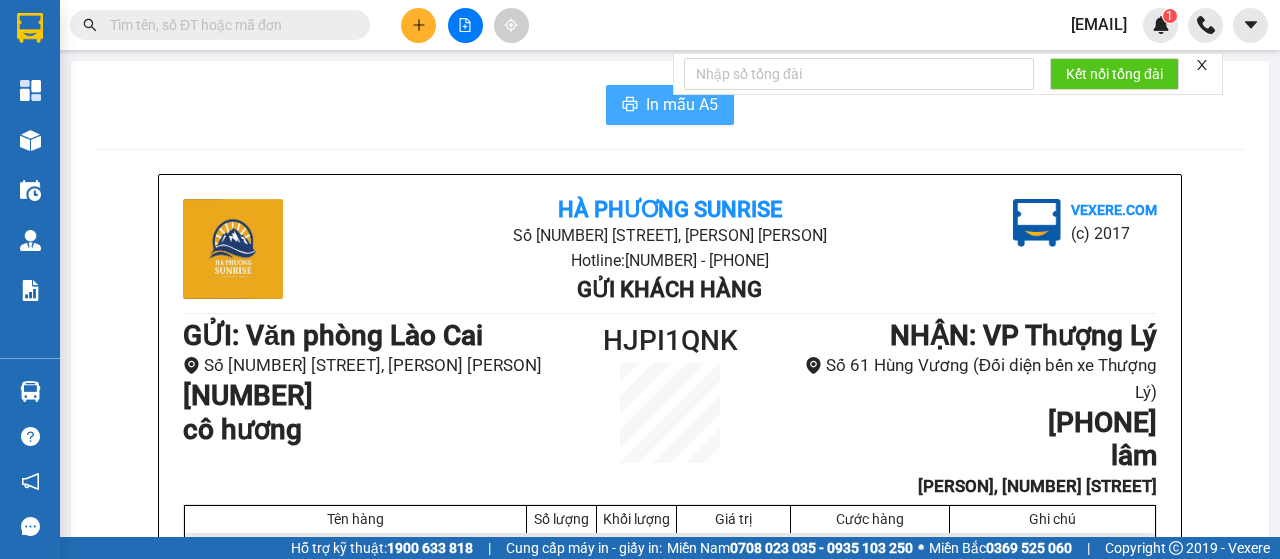scroll, scrollTop: 0, scrollLeft: 0, axis: both 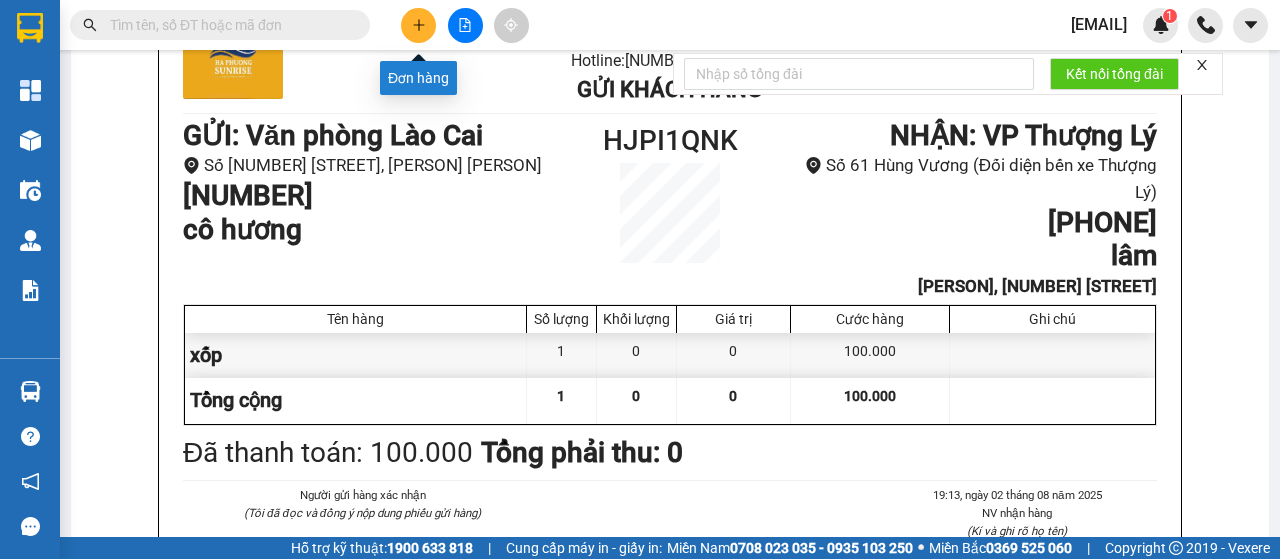 click at bounding box center [418, 25] 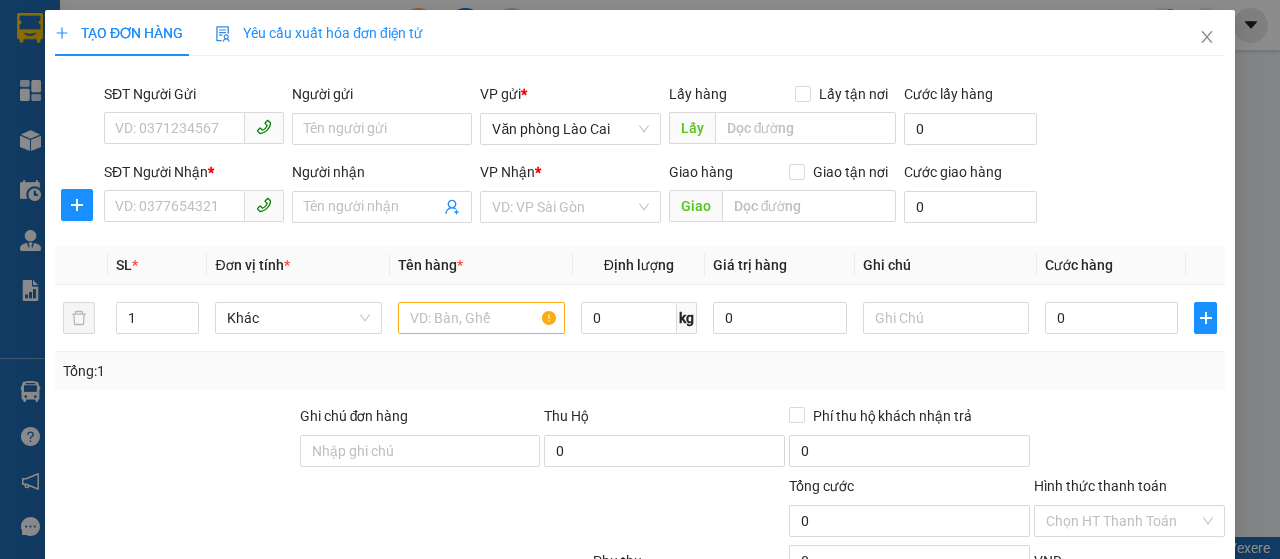 scroll, scrollTop: 0, scrollLeft: 0, axis: both 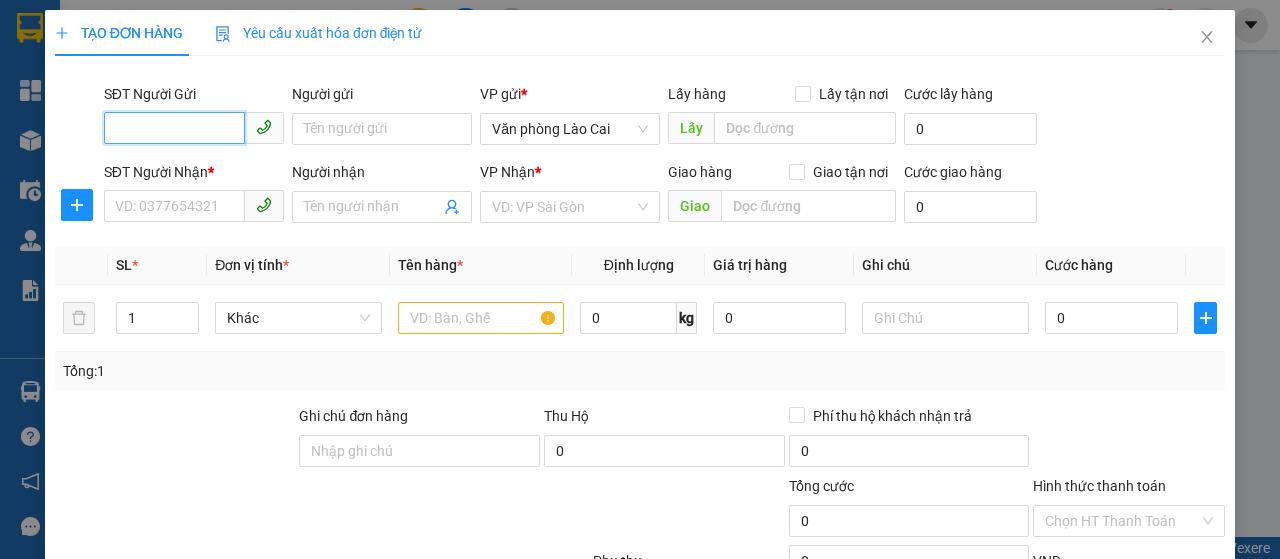 click on "SĐT Người Gửi" at bounding box center [174, 128] 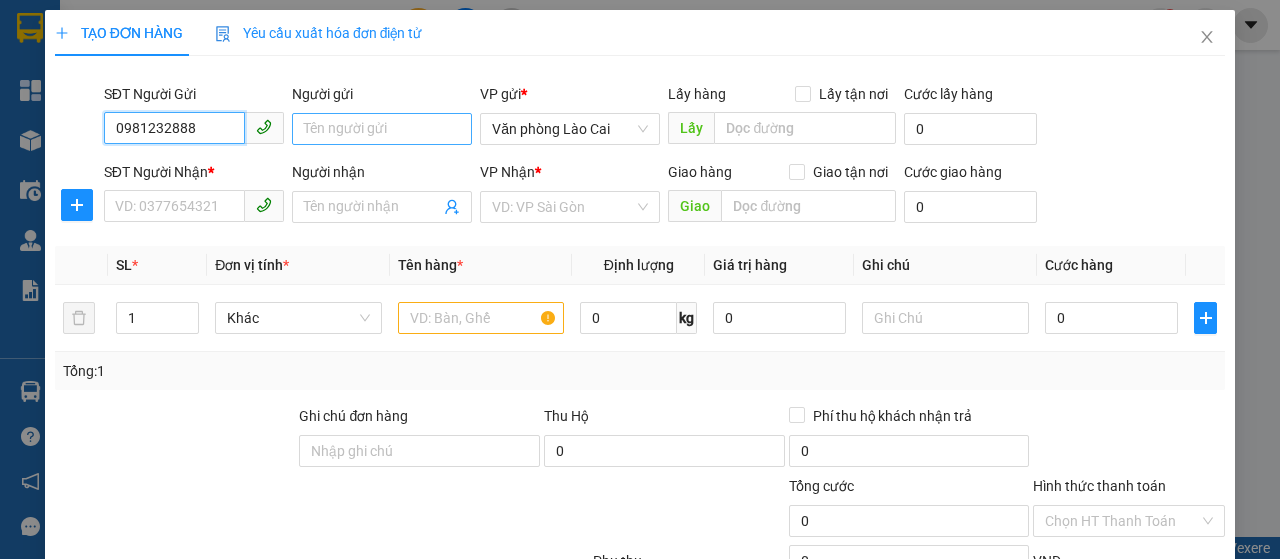 type on "0981232888" 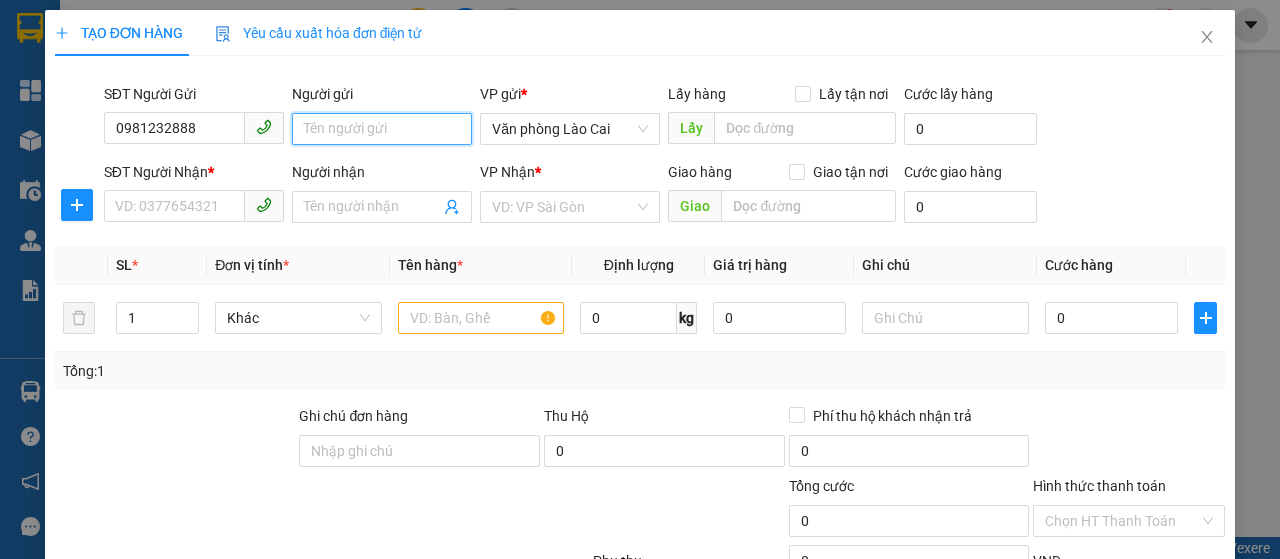 click on "Người gửi" at bounding box center [382, 129] 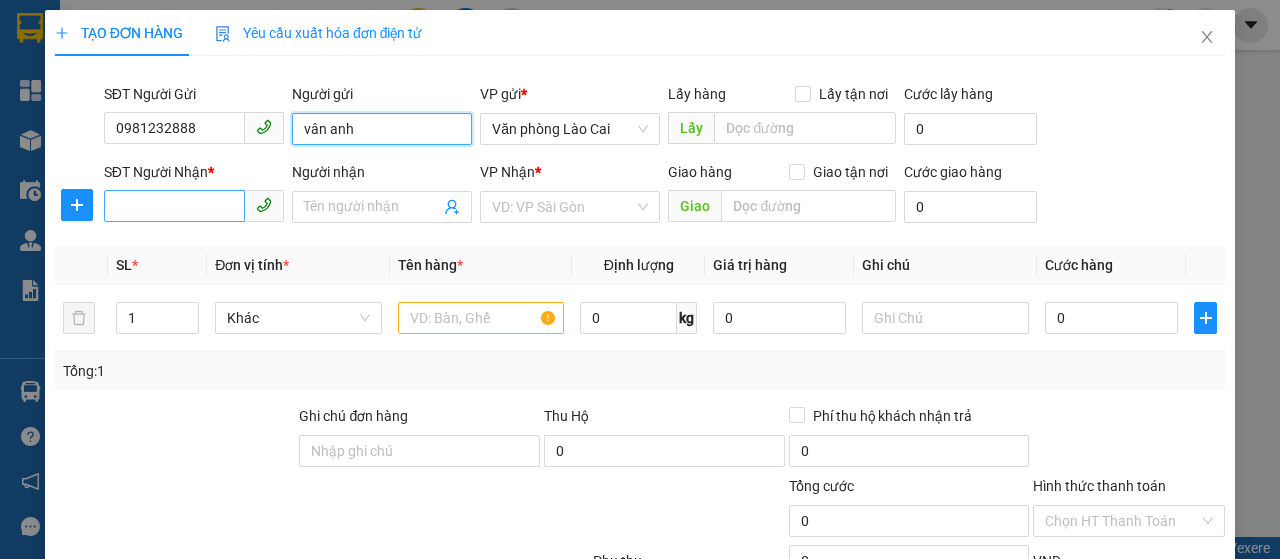 type on "vân anh" 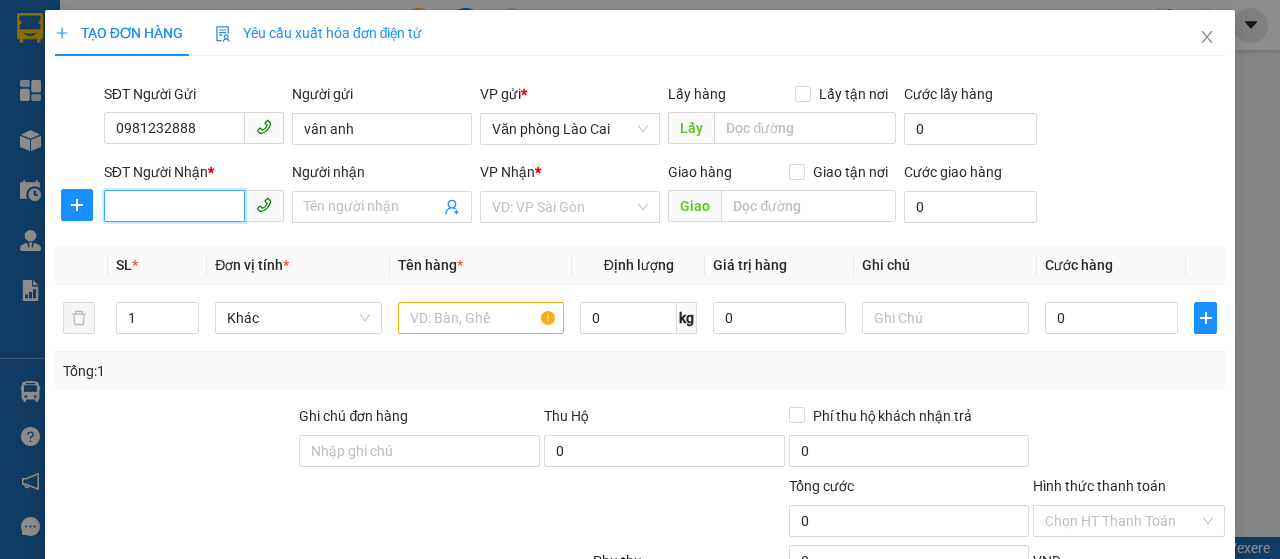 click on "SĐT Người Nhận  *" at bounding box center (174, 206) 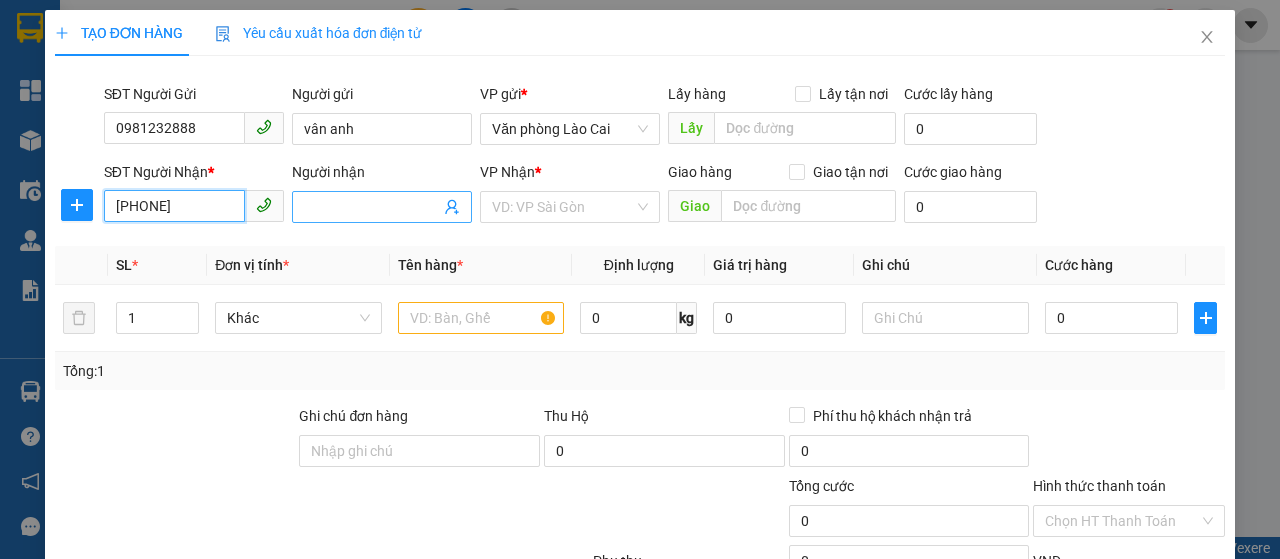 type on "[PHONE]" 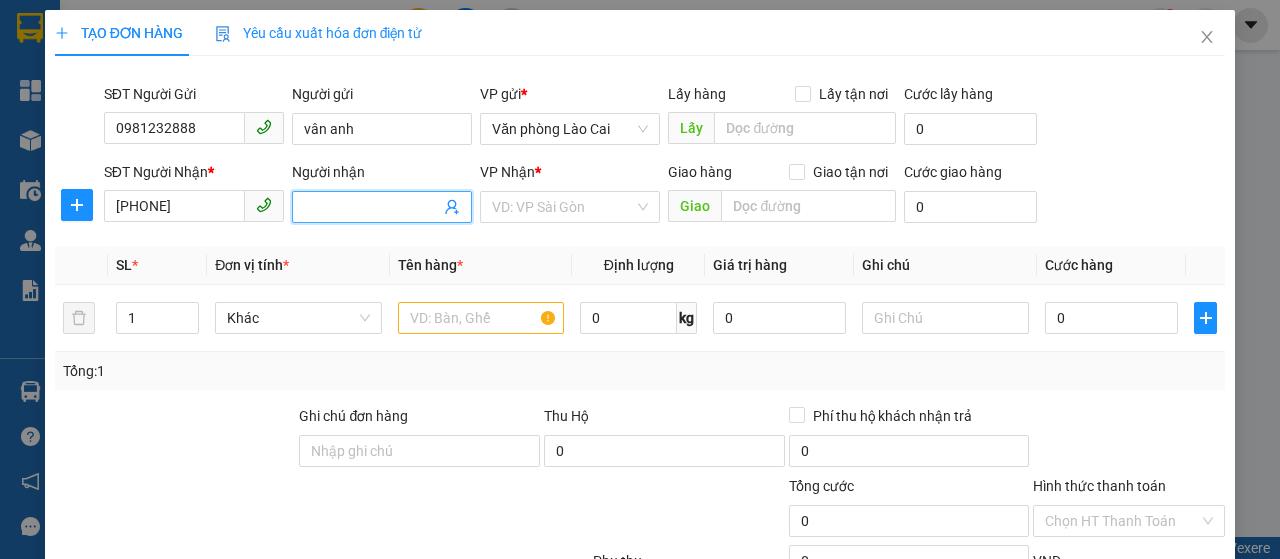 click on "Người nhận" at bounding box center [372, 207] 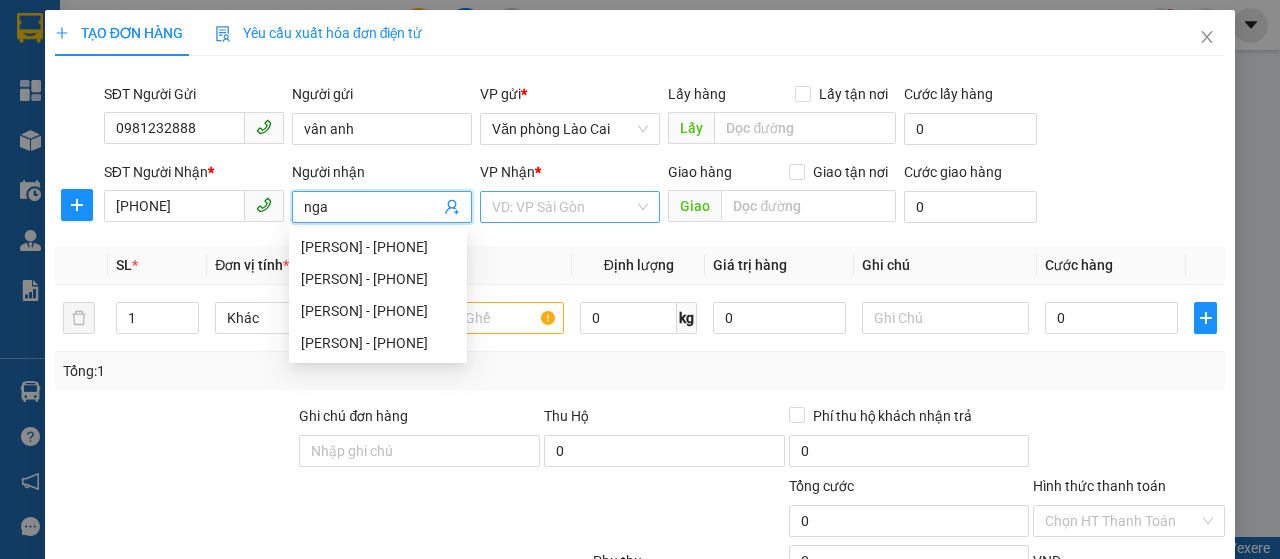 type on "nga" 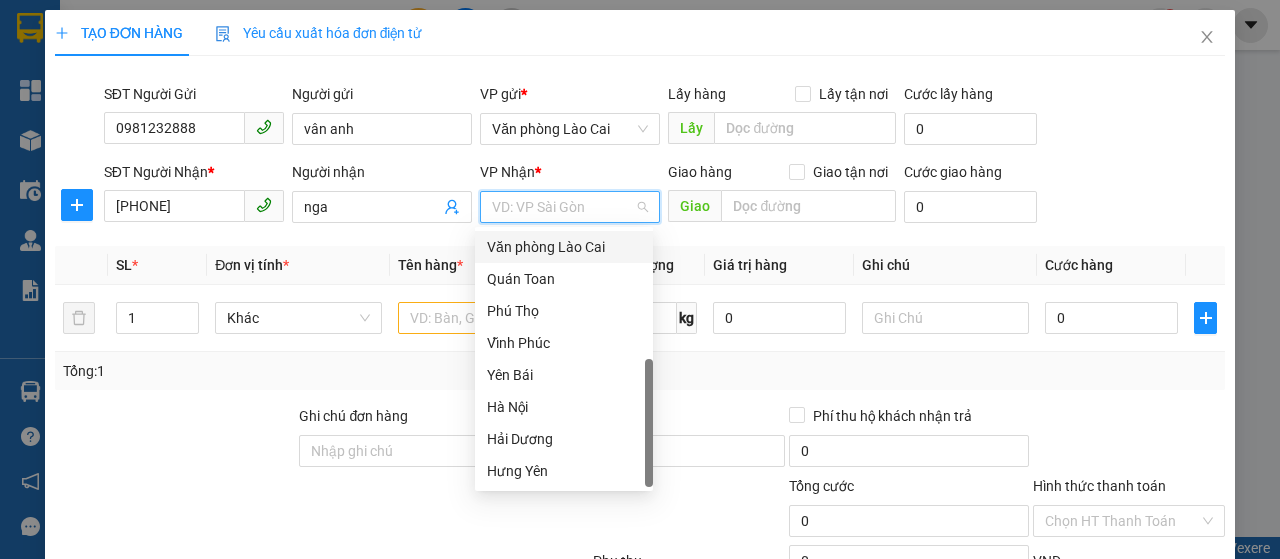 scroll, scrollTop: 0, scrollLeft: 0, axis: both 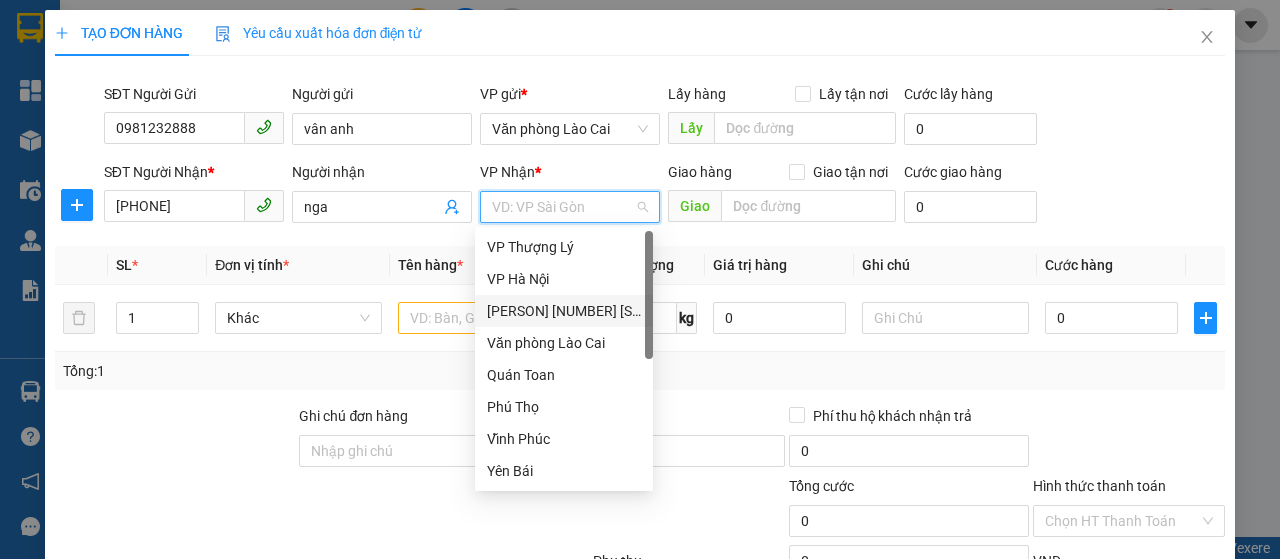 click on "[PERSON] [NUMBER] [STREET]" at bounding box center (564, 311) 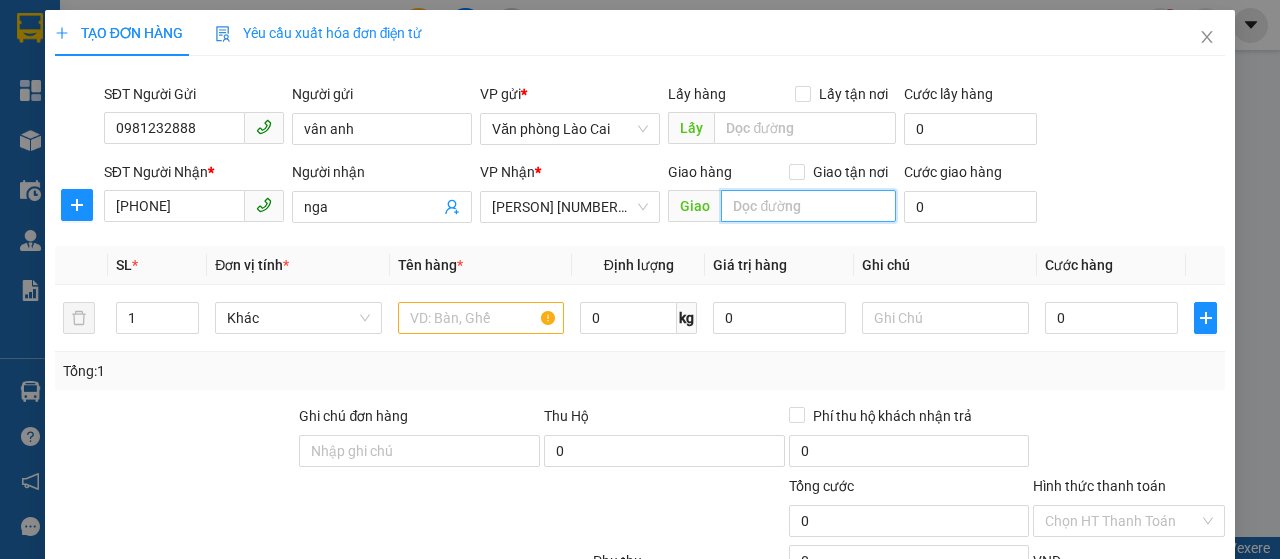 click at bounding box center (808, 206) 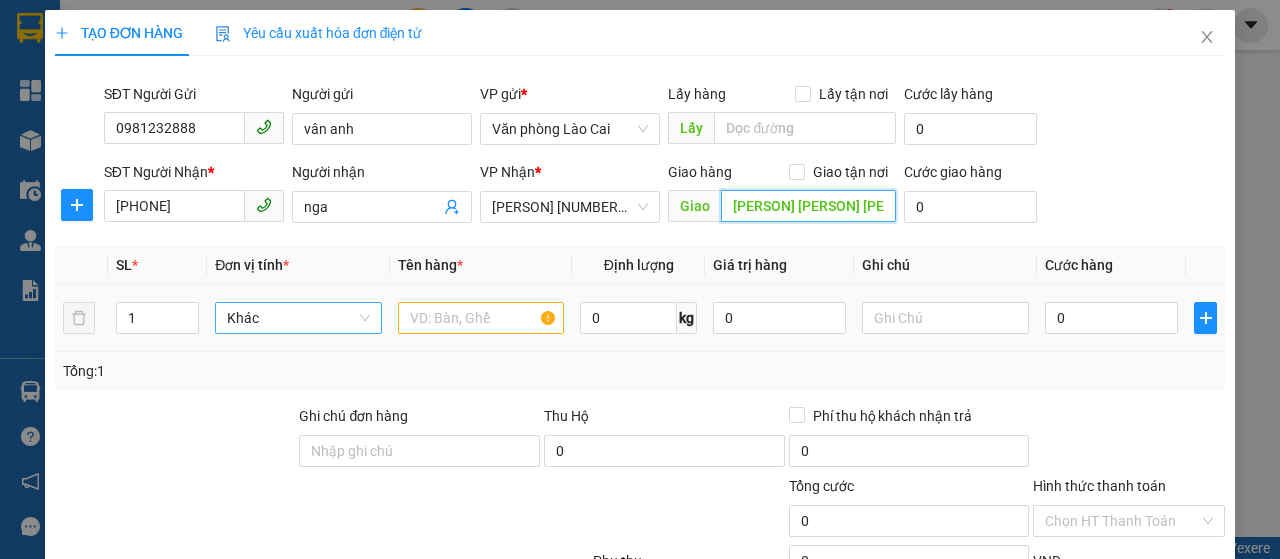 click on "Khác" at bounding box center [298, 318] 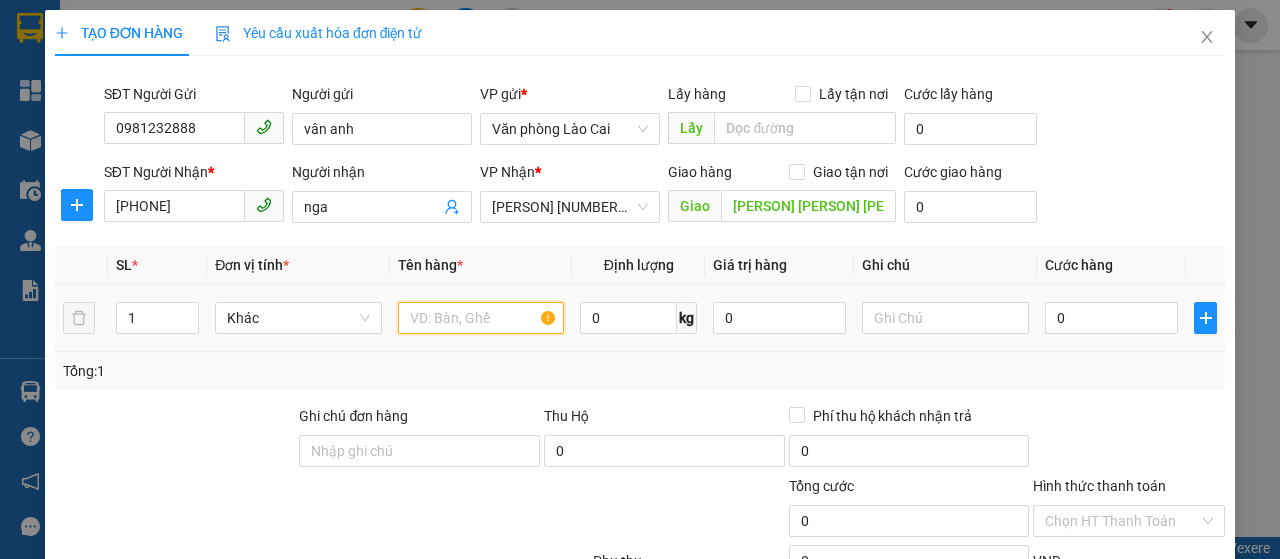 click at bounding box center (481, 318) 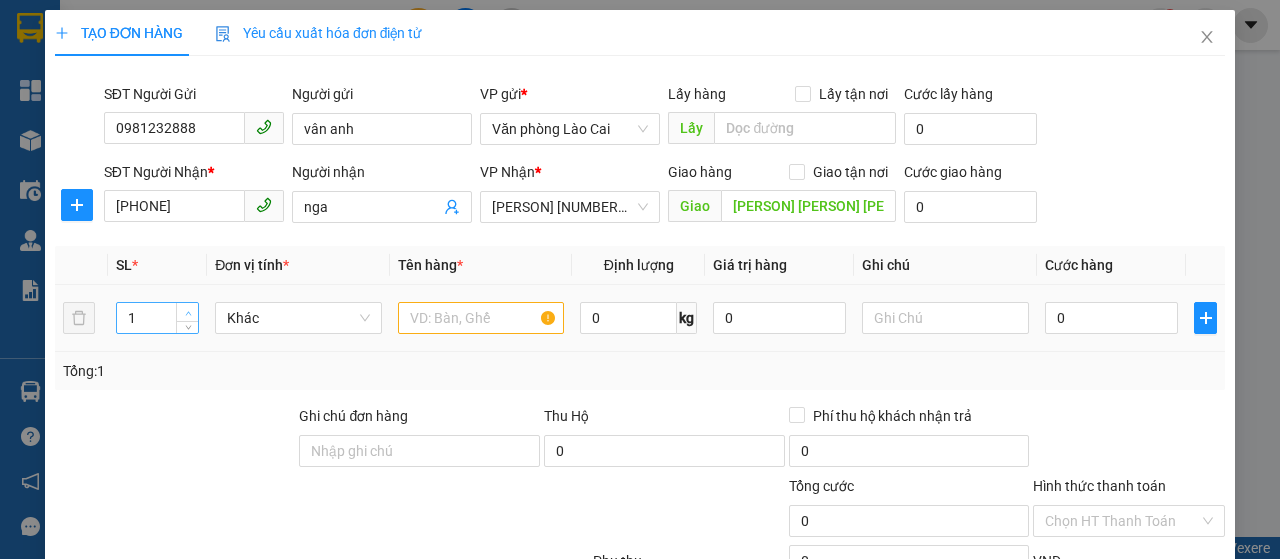 type on "2" 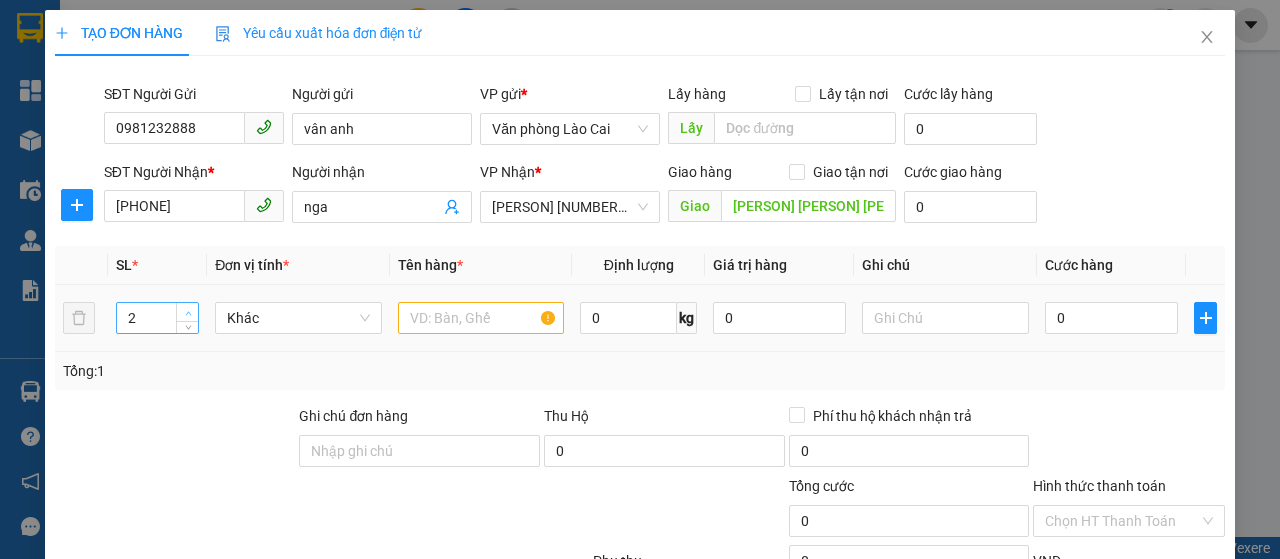 click 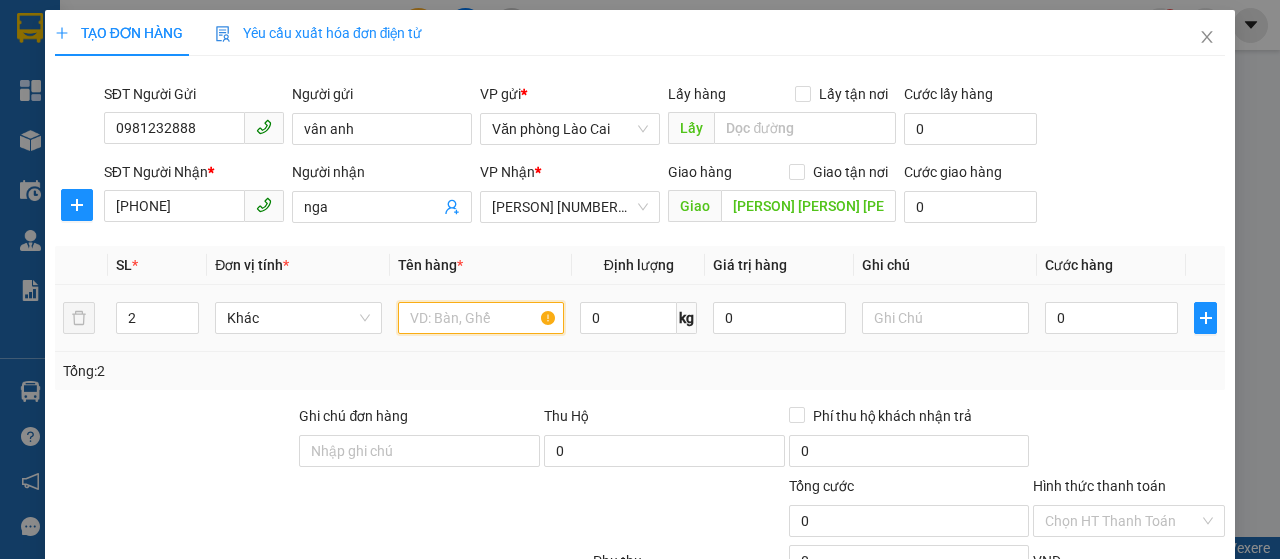 click at bounding box center (481, 318) 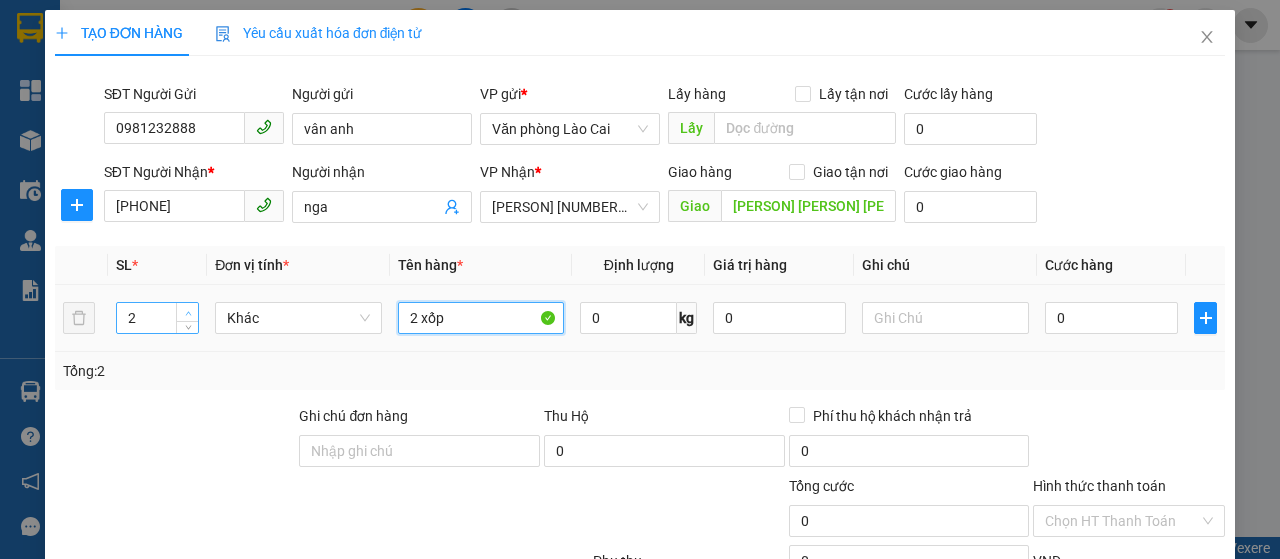type on "2 xốp" 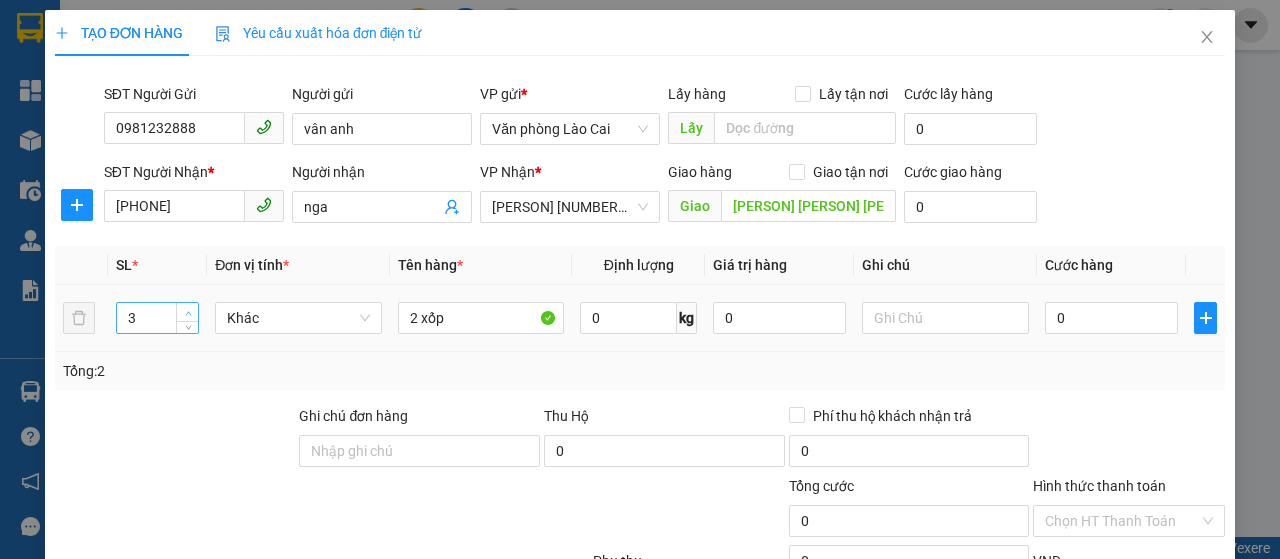 click at bounding box center [188, 313] 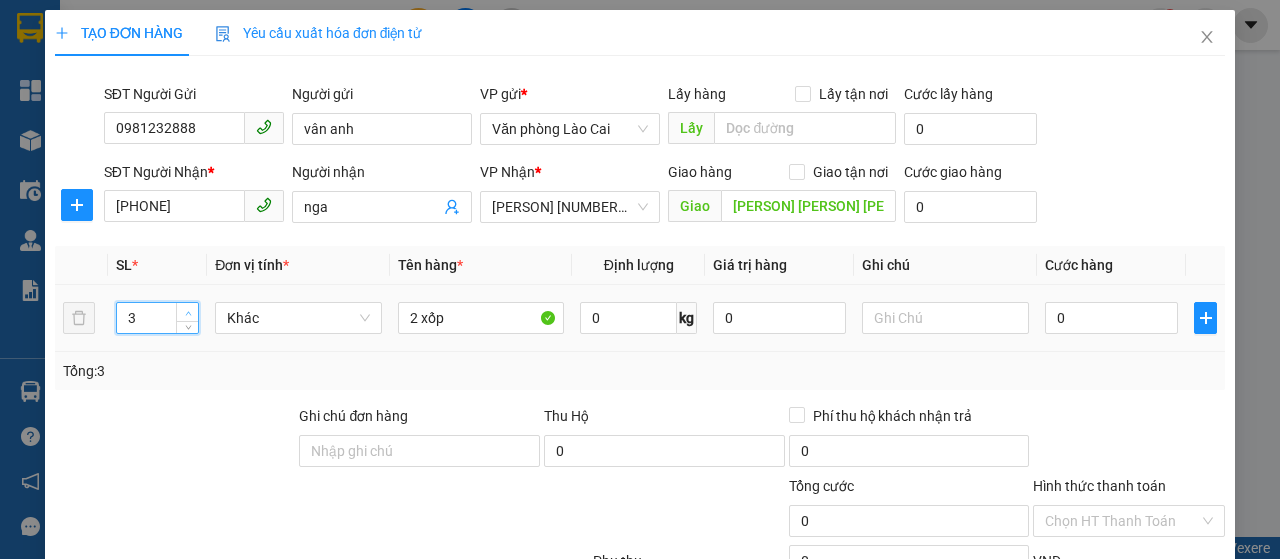 type on "4" 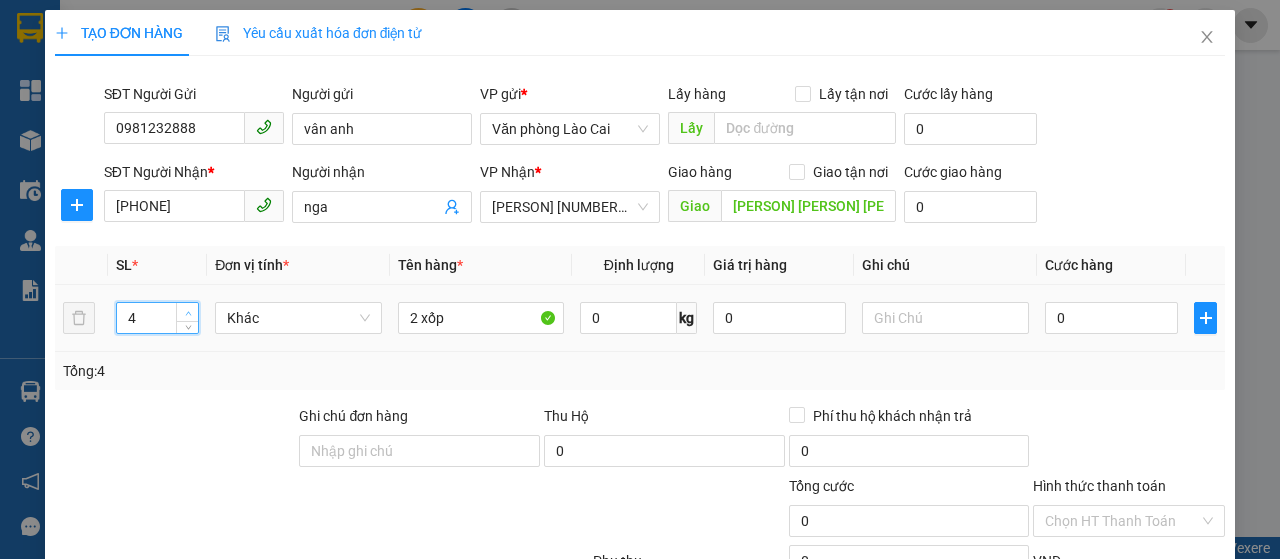 click at bounding box center (188, 313) 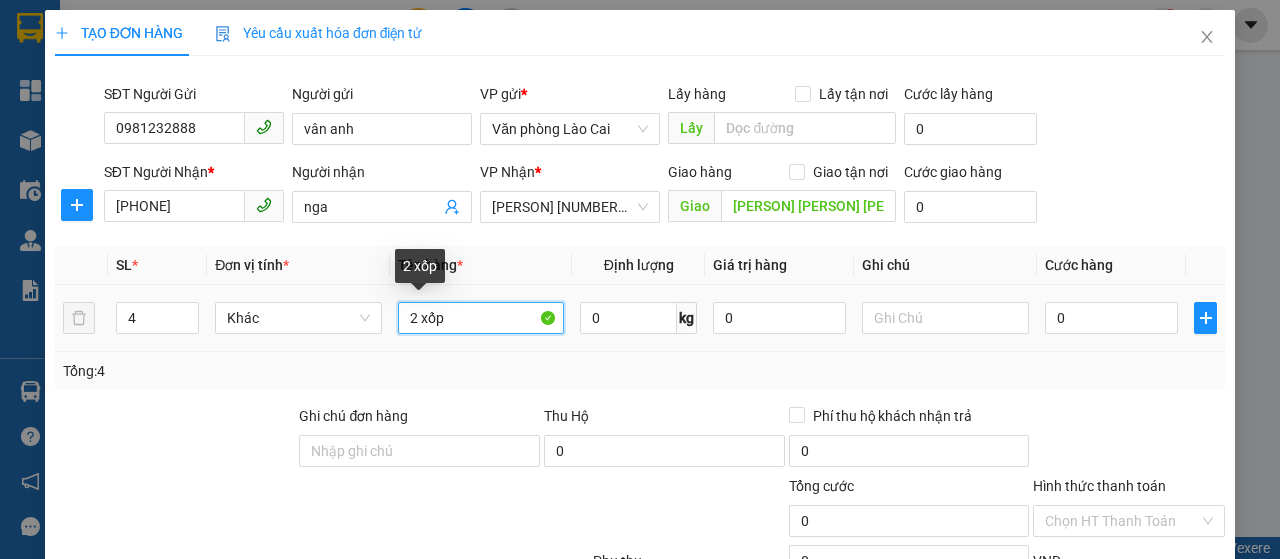 click on "2 xốp" at bounding box center (481, 318) 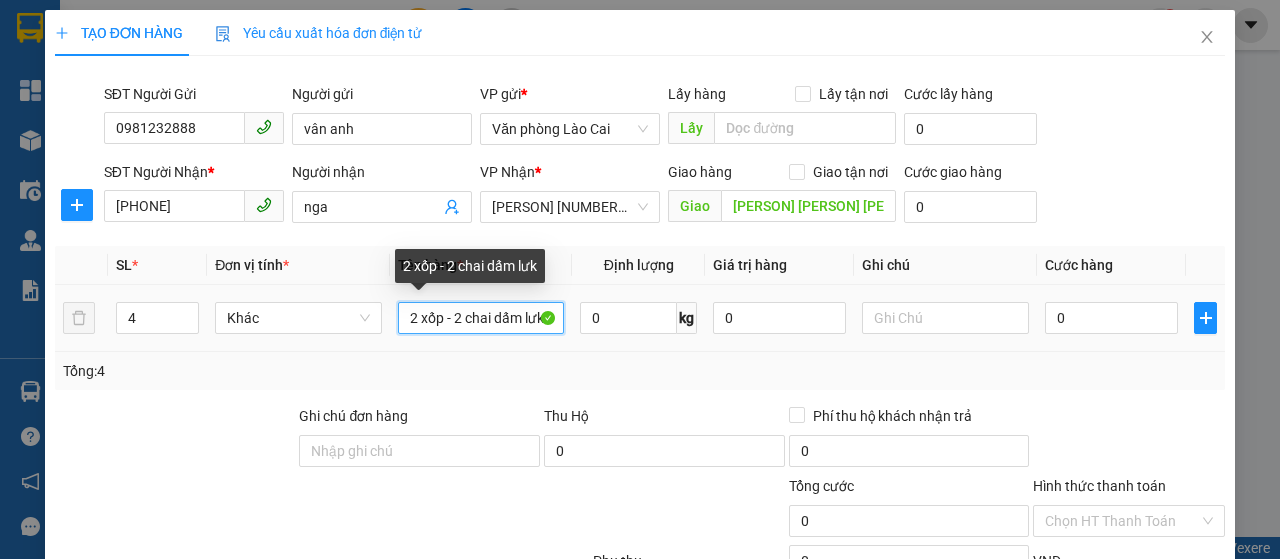scroll, scrollTop: 0, scrollLeft: 0, axis: both 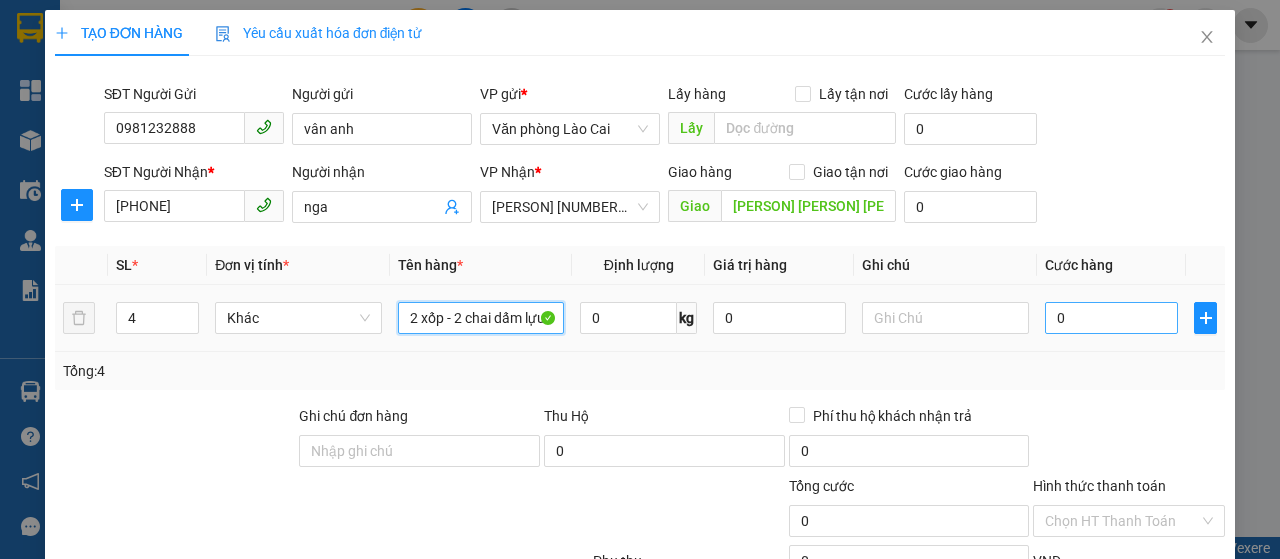type on "2 xốp - 2 chai dấm lựu" 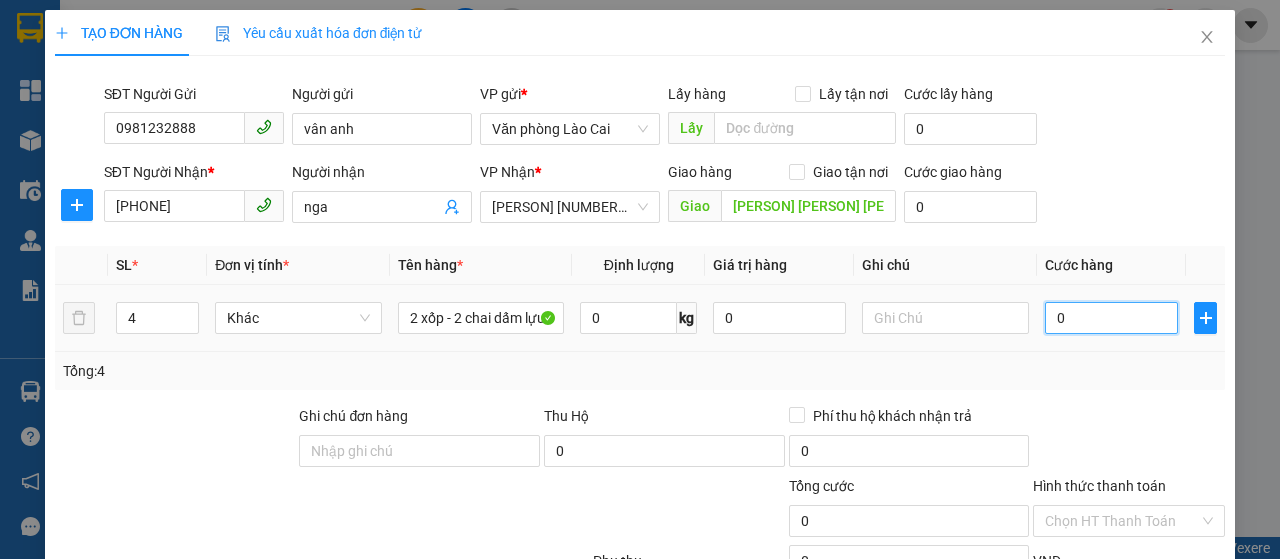 click on "0" at bounding box center [1111, 318] 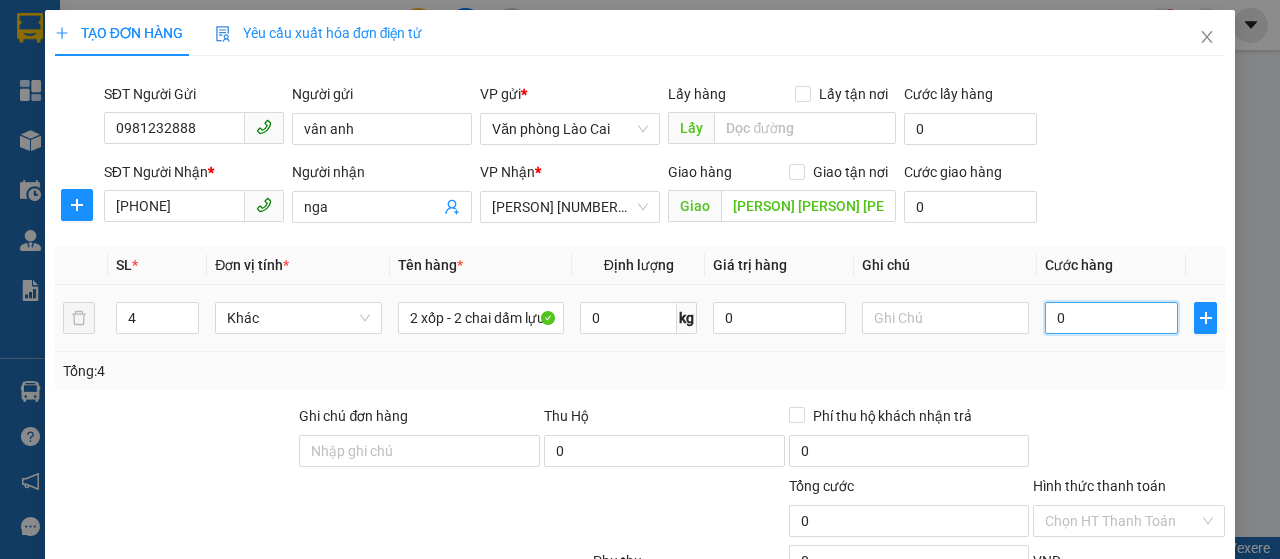 type on "08" 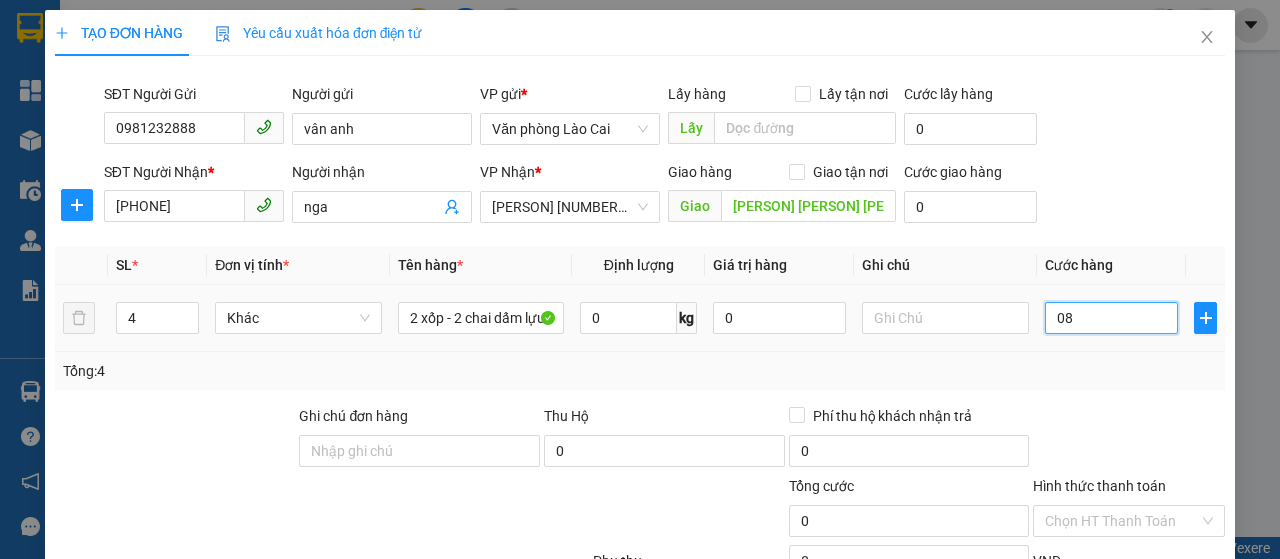 type on "8" 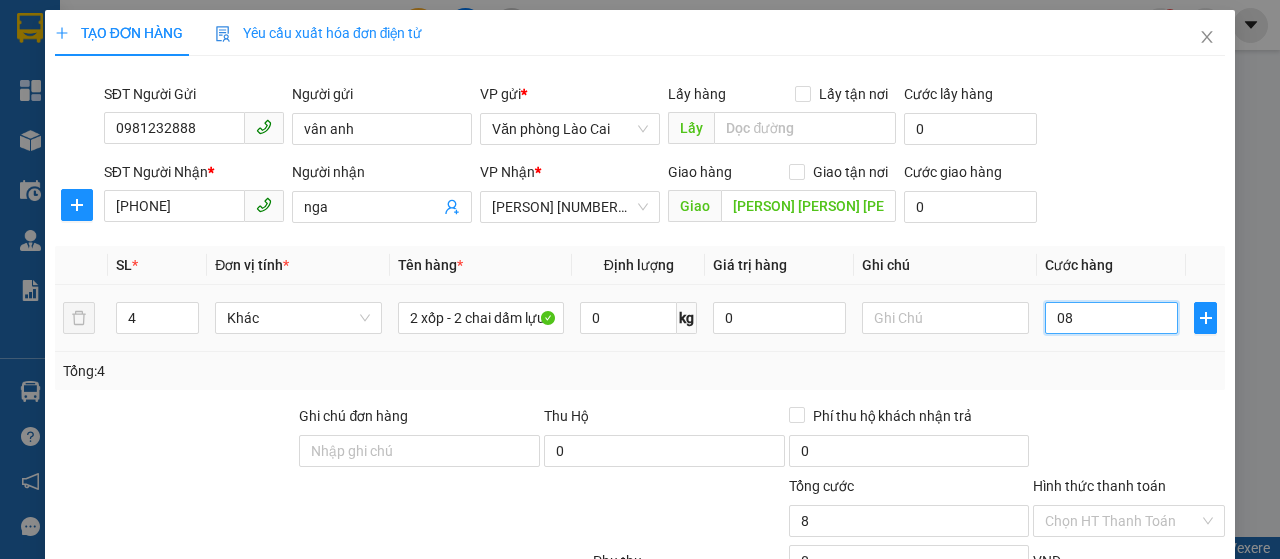 type on "080" 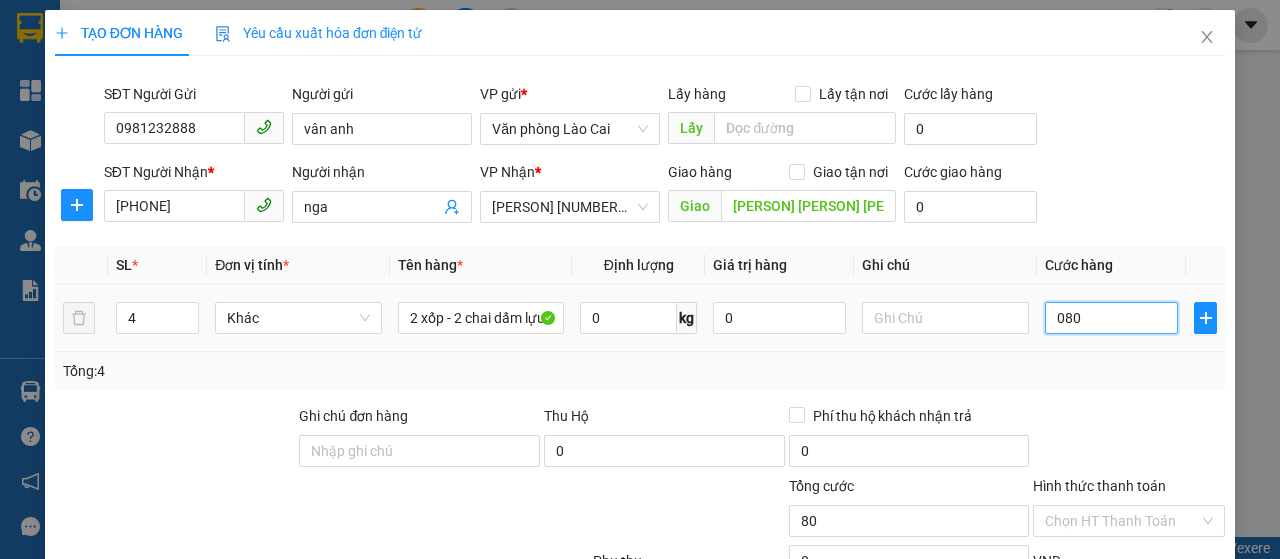 type on "08" 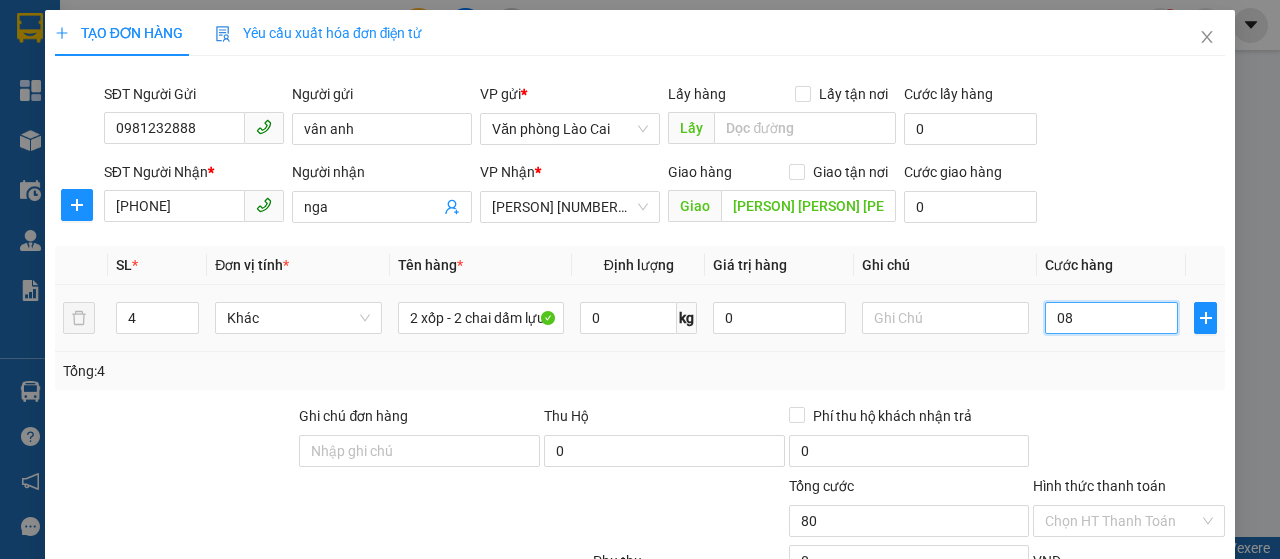 type on "8" 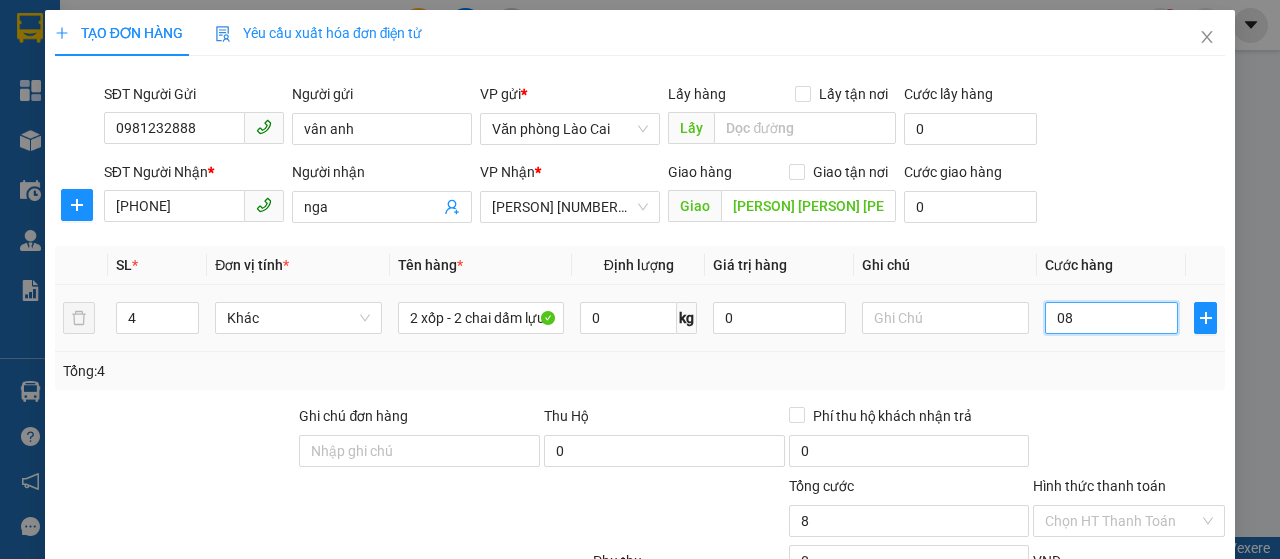 type on "0" 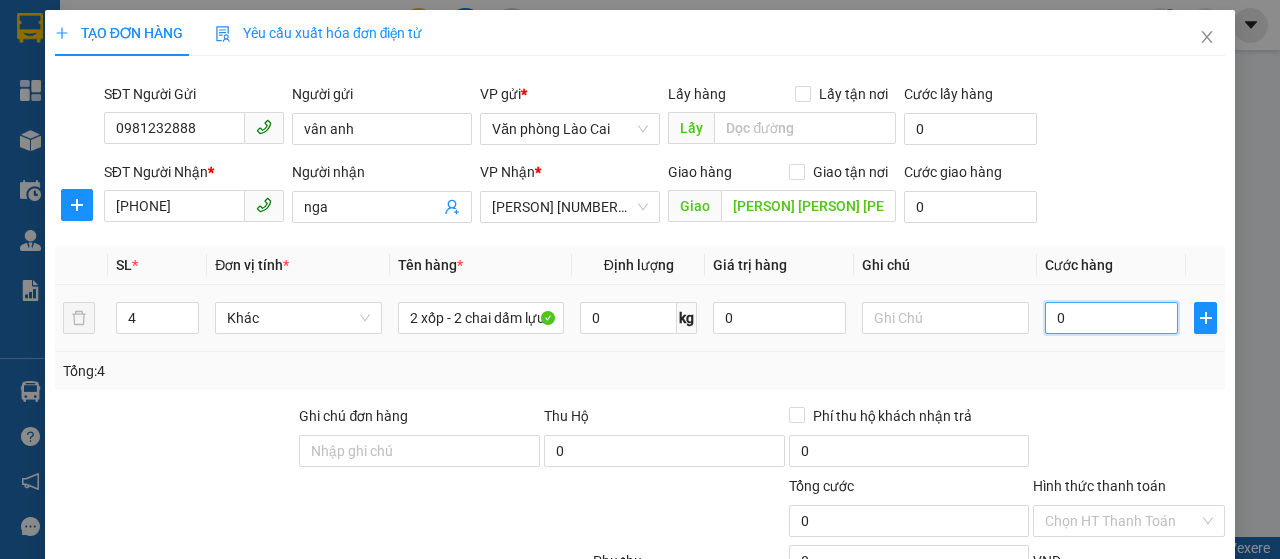 click on "0" at bounding box center [1111, 318] 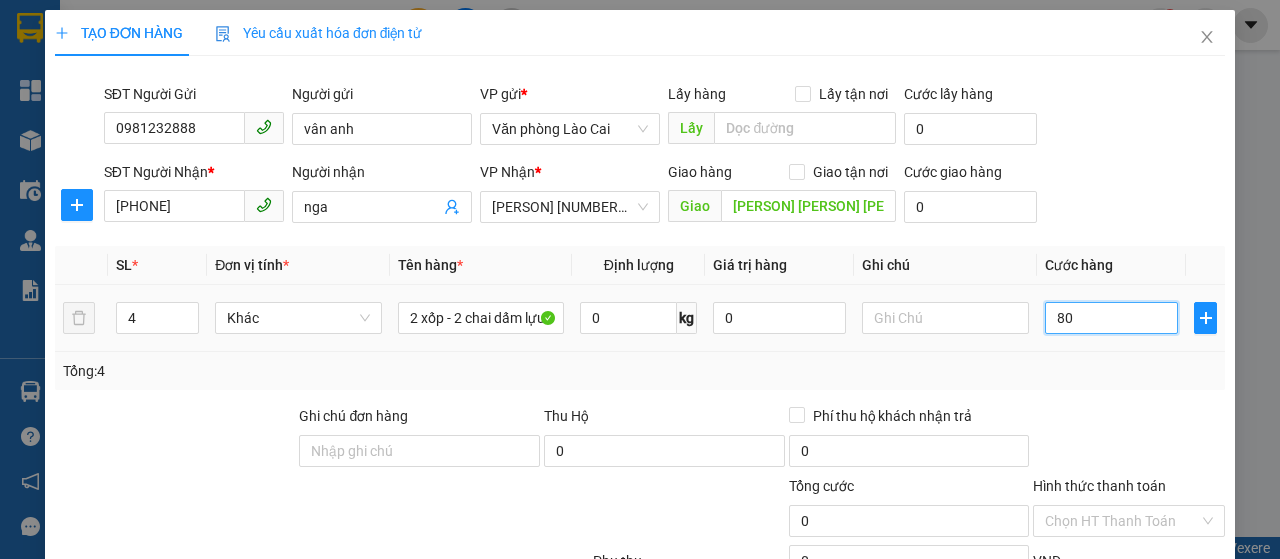 type on "80" 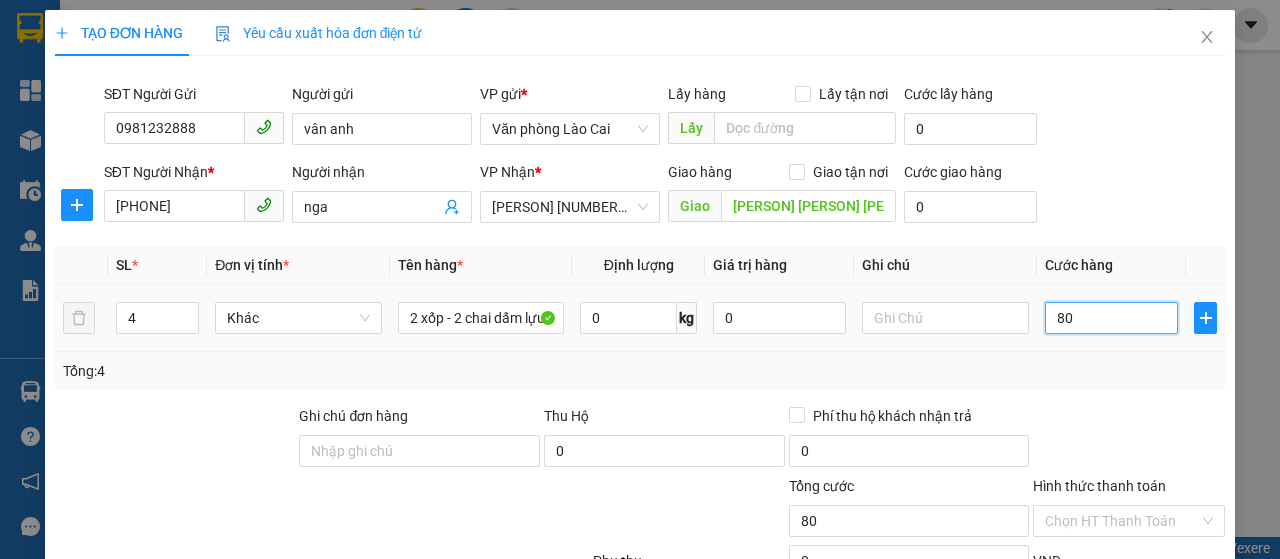 type on "800" 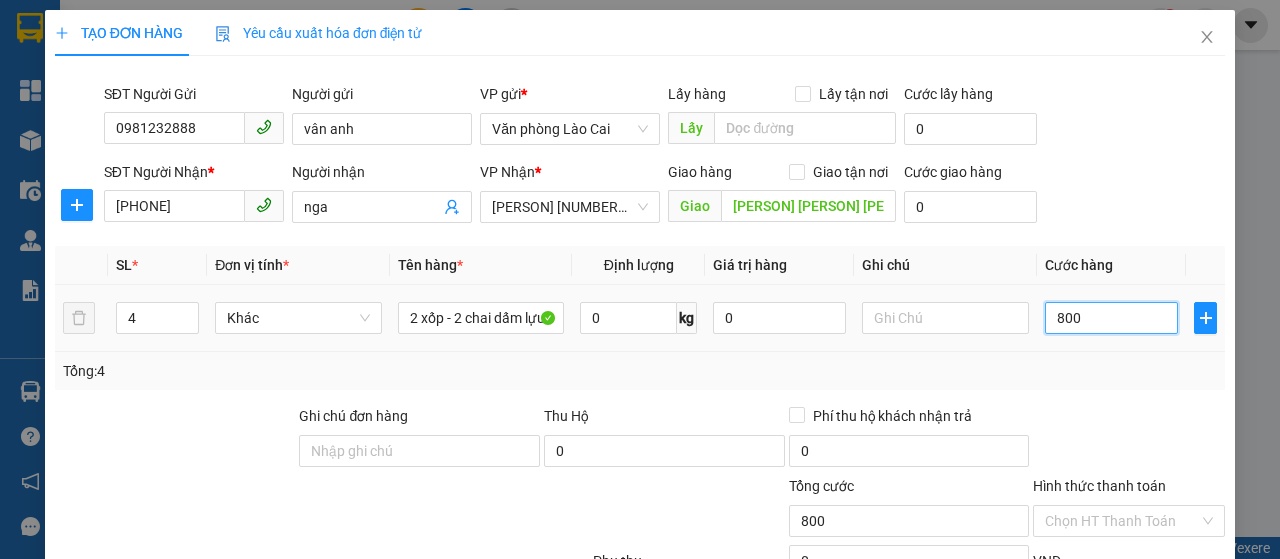 type on "8.000" 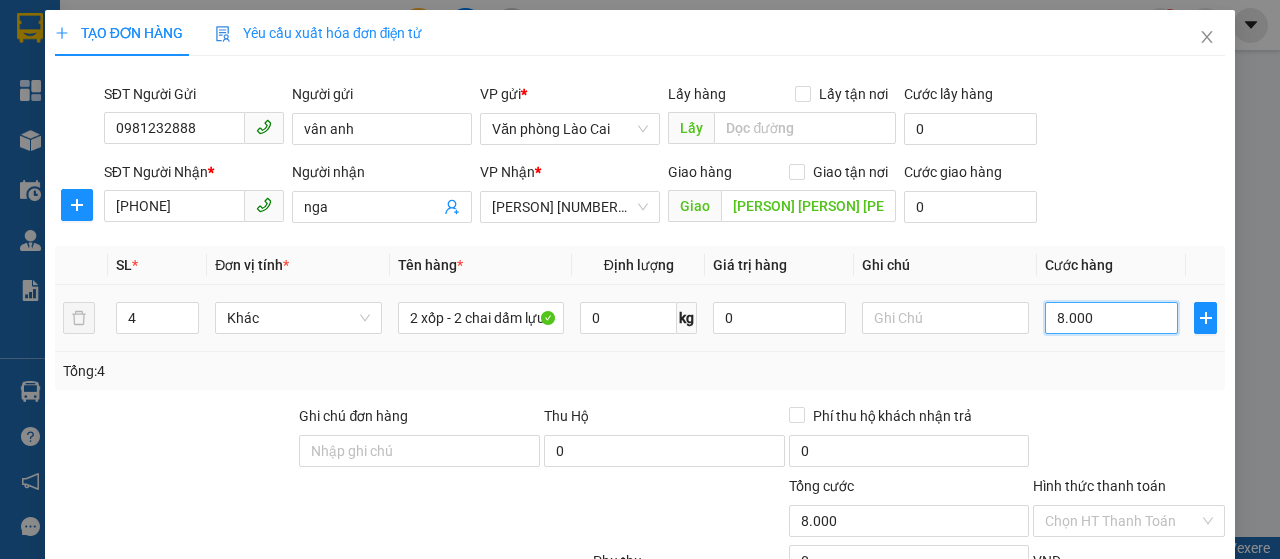 type on "80.000" 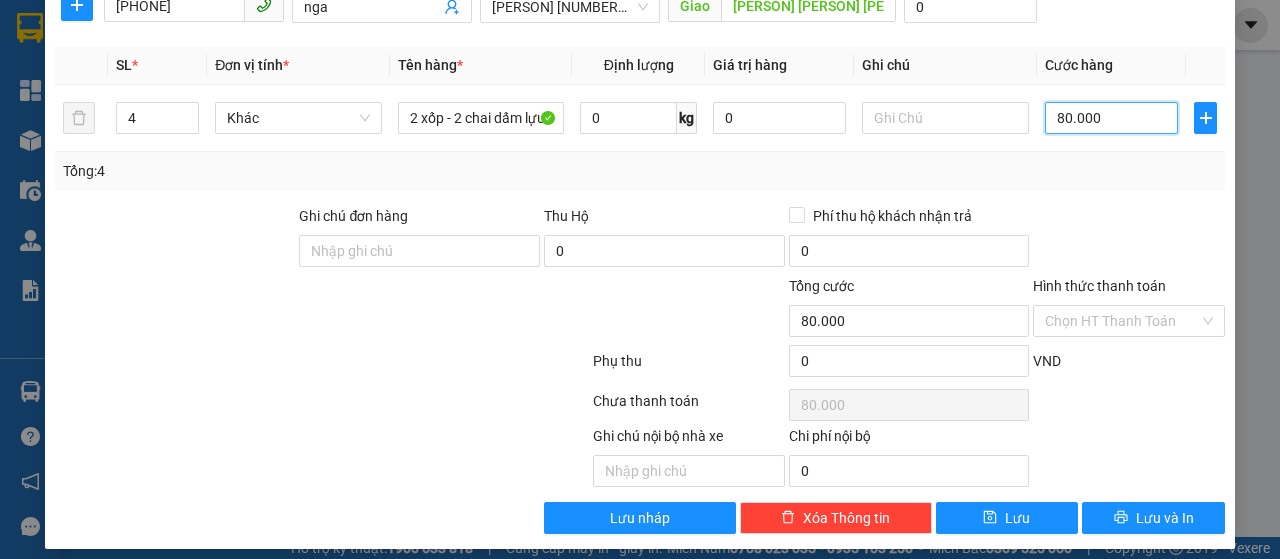 scroll, scrollTop: 212, scrollLeft: 0, axis: vertical 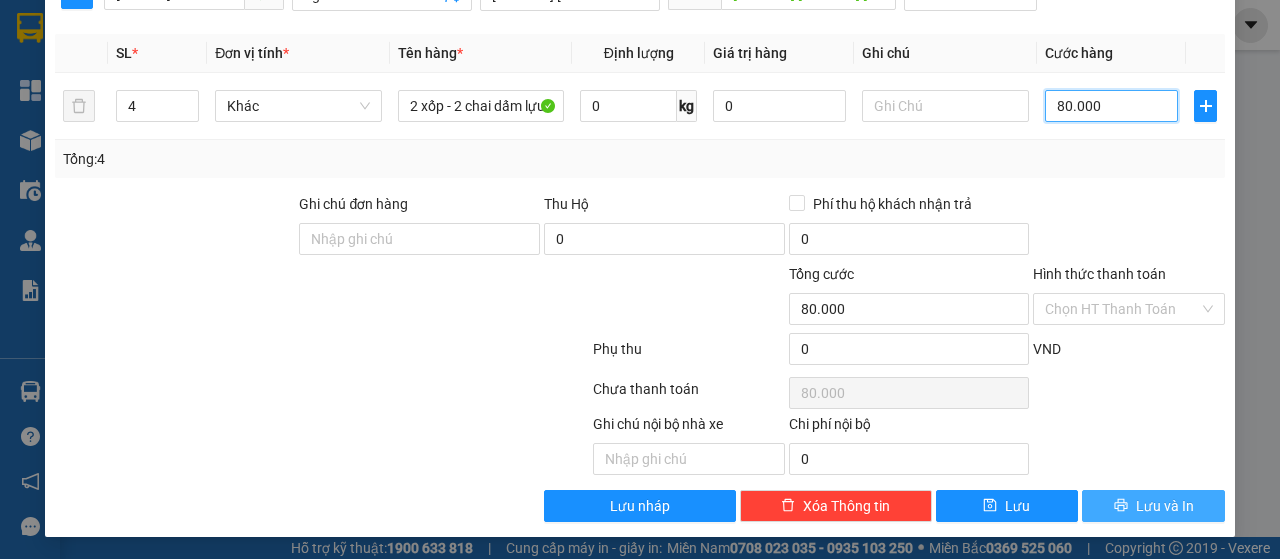 type on "80.000" 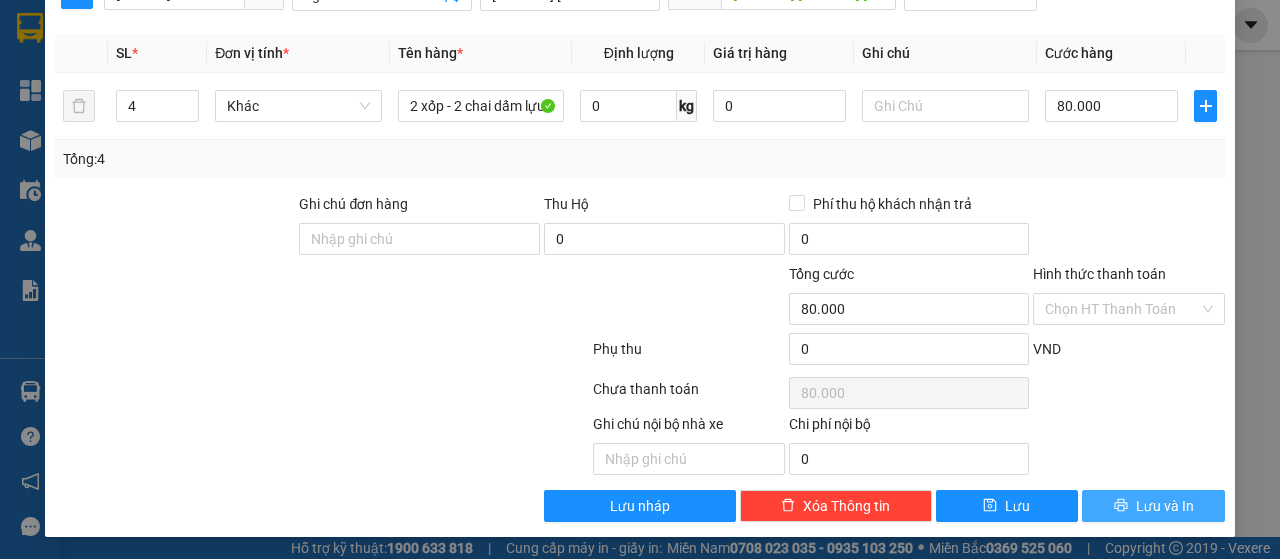 click on "Lưu và In" at bounding box center (1165, 506) 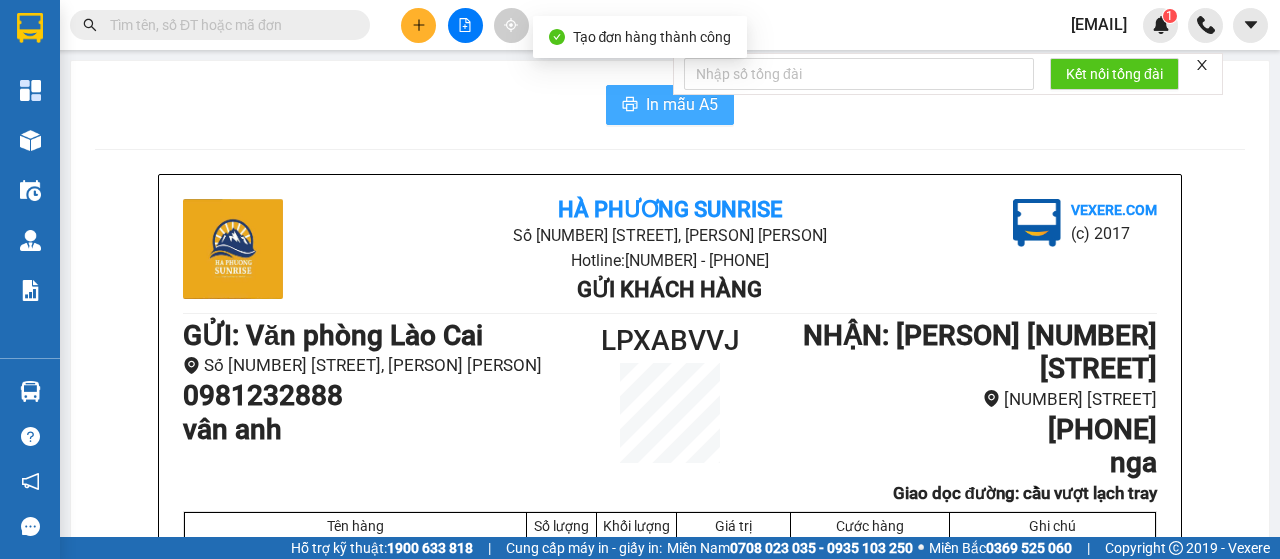 click on "In mẫu A5" at bounding box center [670, 105] 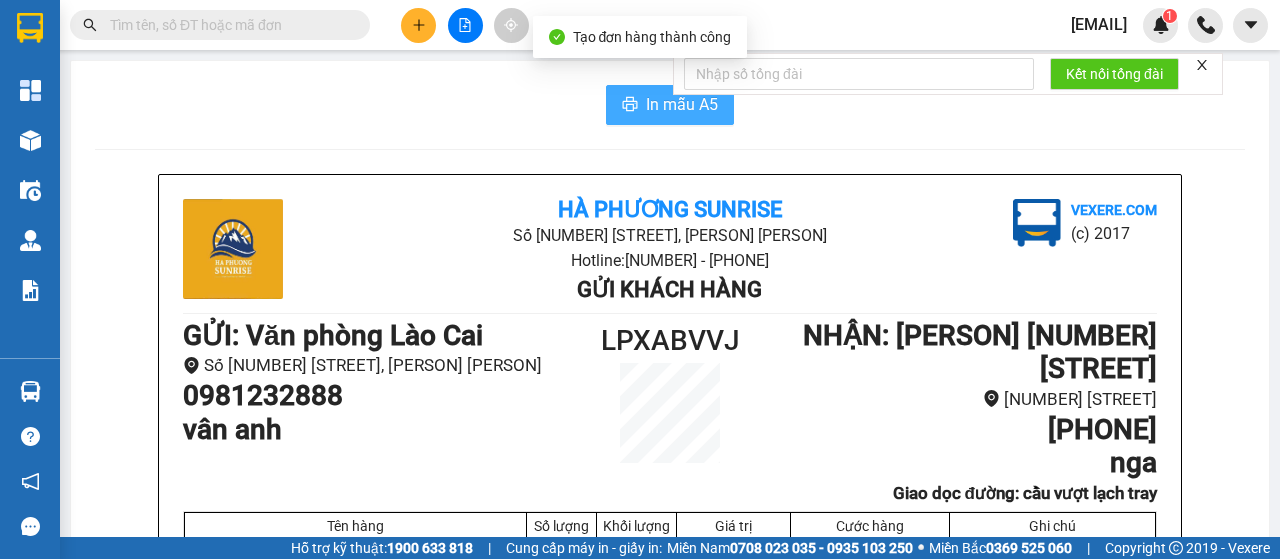 scroll, scrollTop: 0, scrollLeft: 0, axis: both 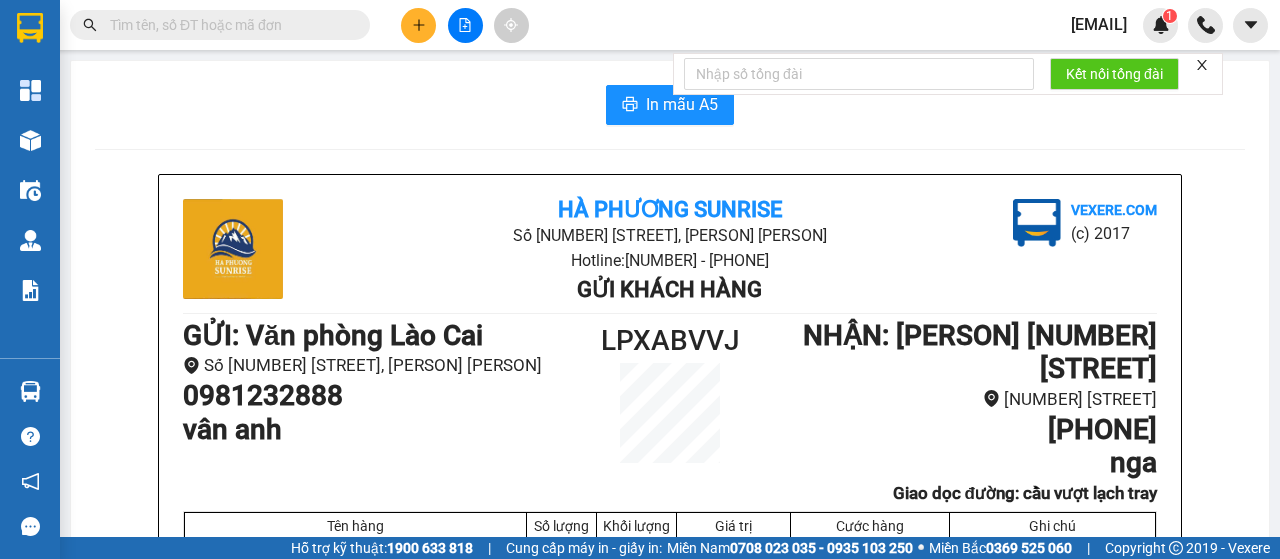 click at bounding box center (418, 25) 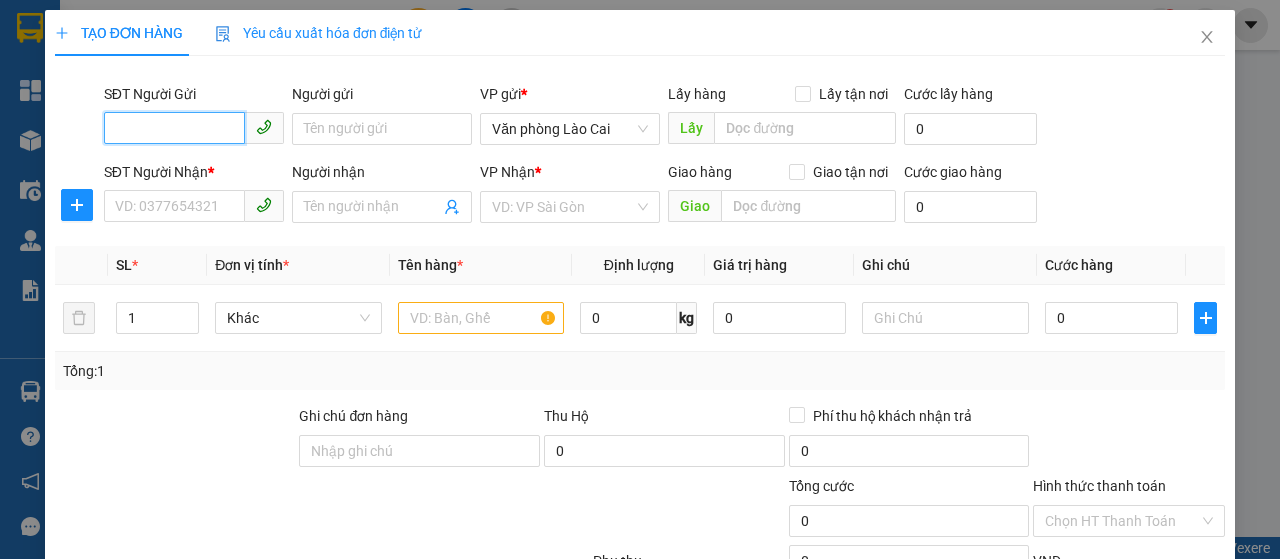 click on "SĐT Người Gửi" at bounding box center [174, 128] 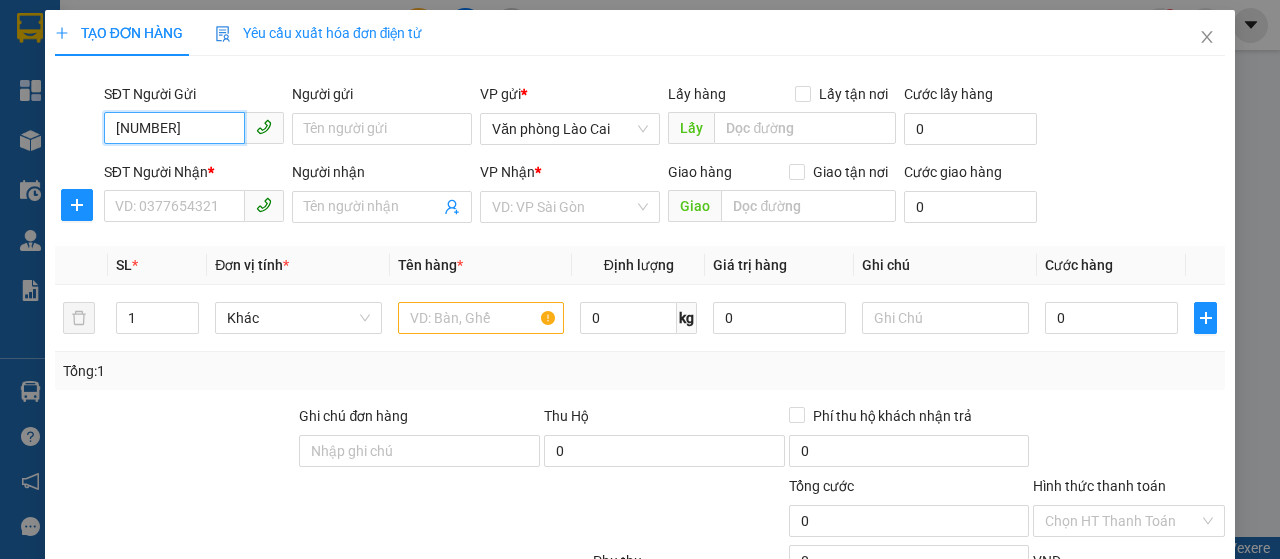 type on "[NUMBER]" 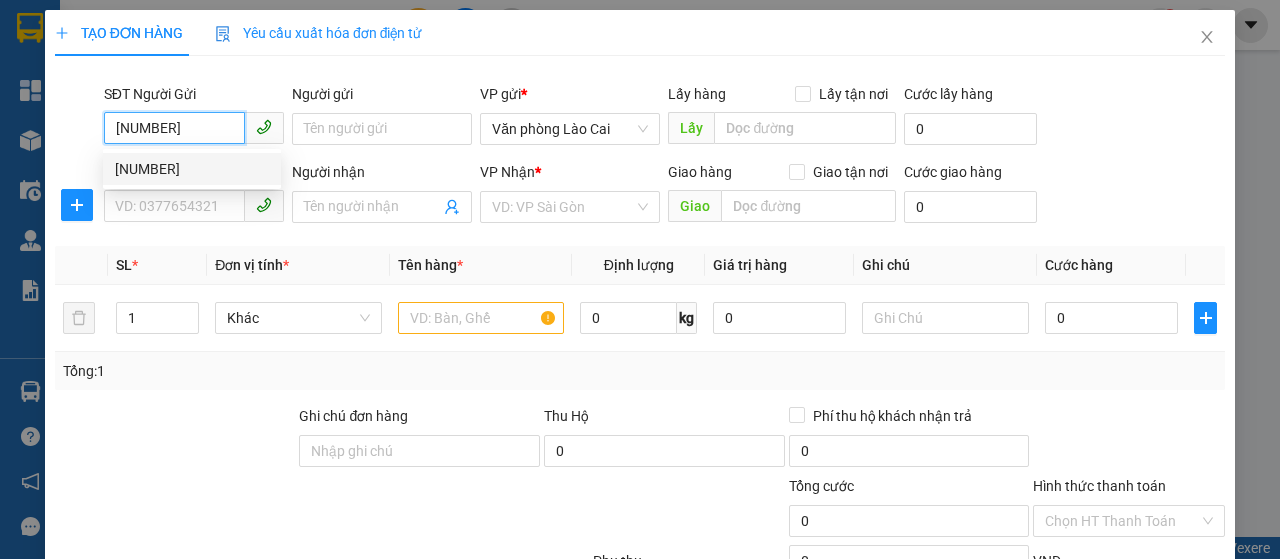 click on "[NUMBER]" at bounding box center (192, 169) 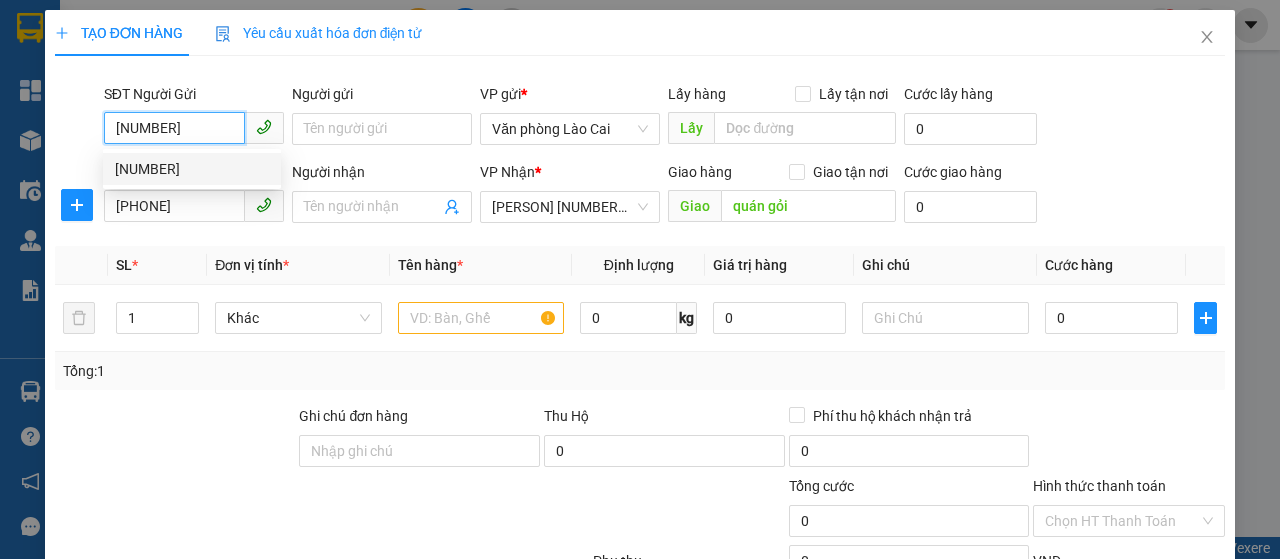 type on "1.200.000" 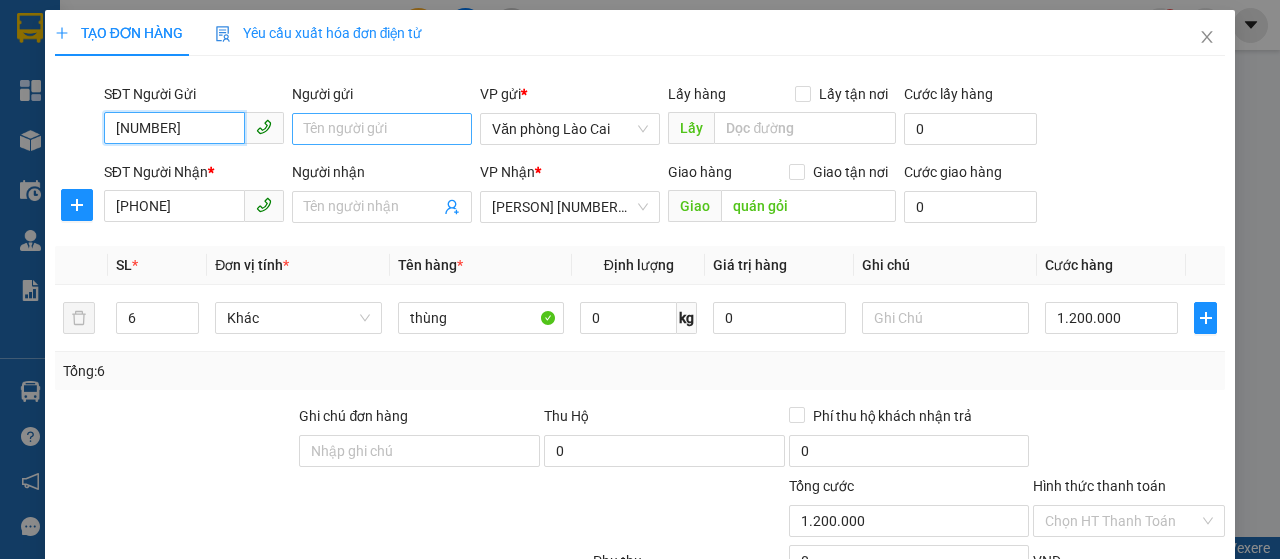 type on "[NUMBER]" 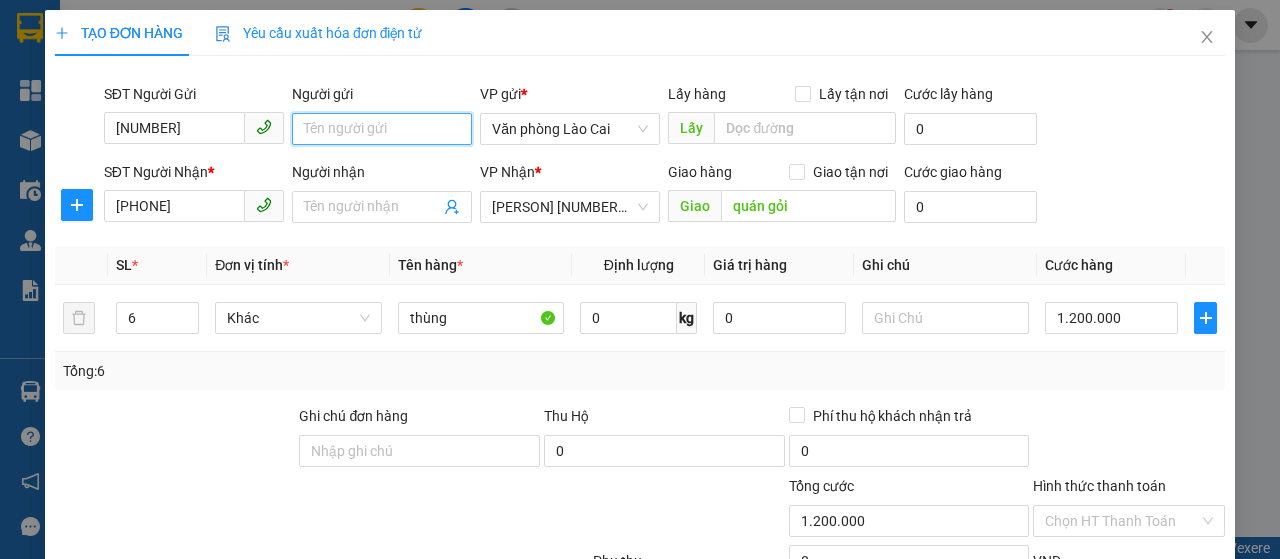 click on "Người gửi" at bounding box center (382, 129) 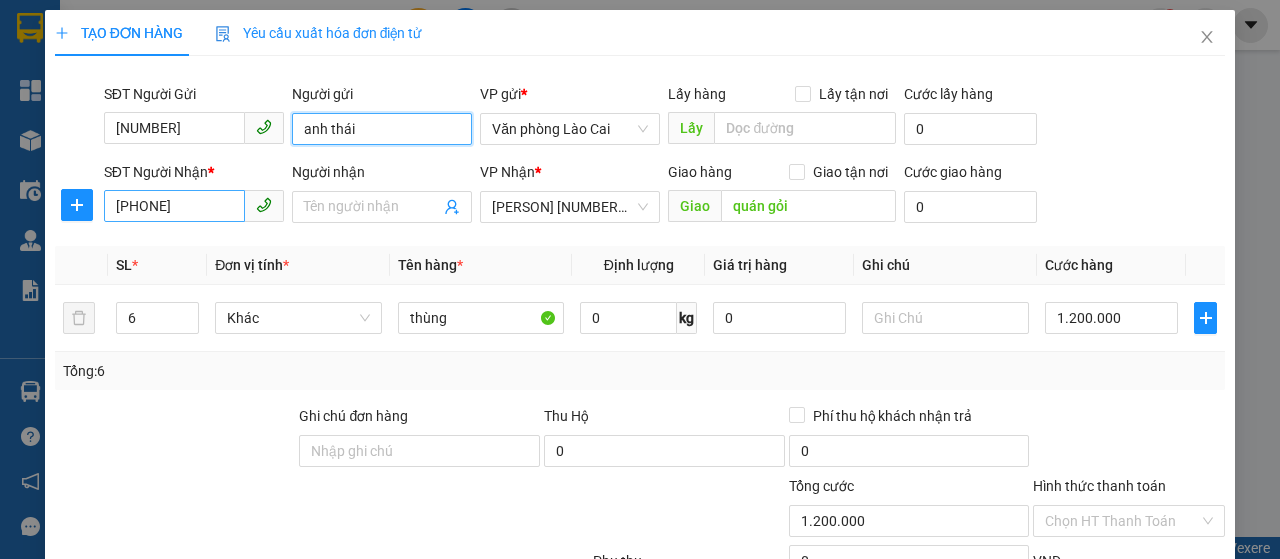 type on "anh thái" 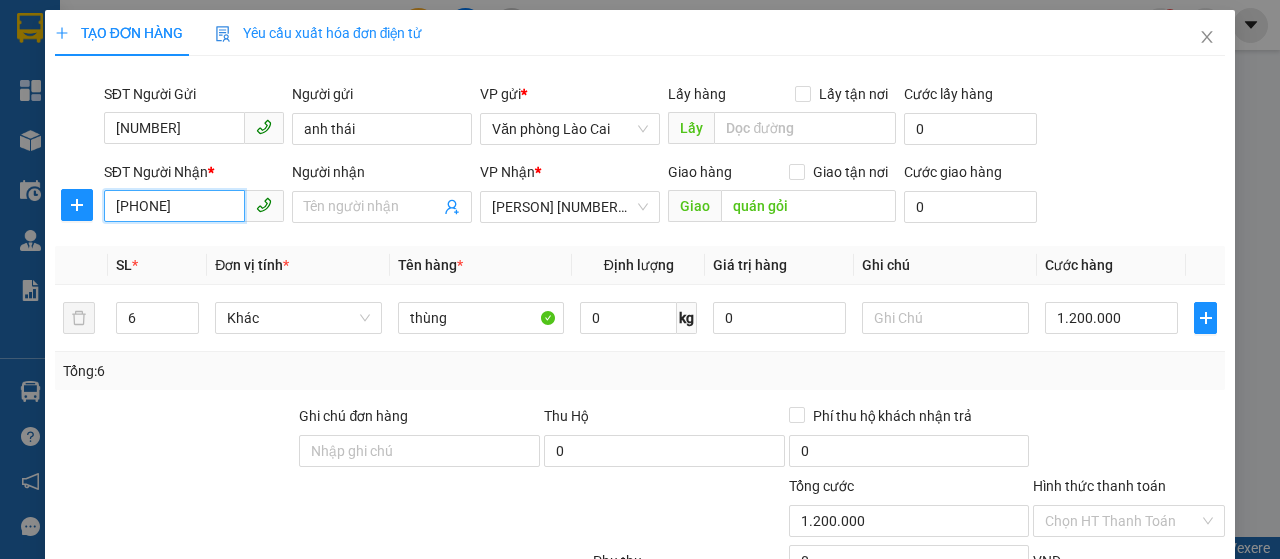click on "[PHONE]" at bounding box center [174, 206] 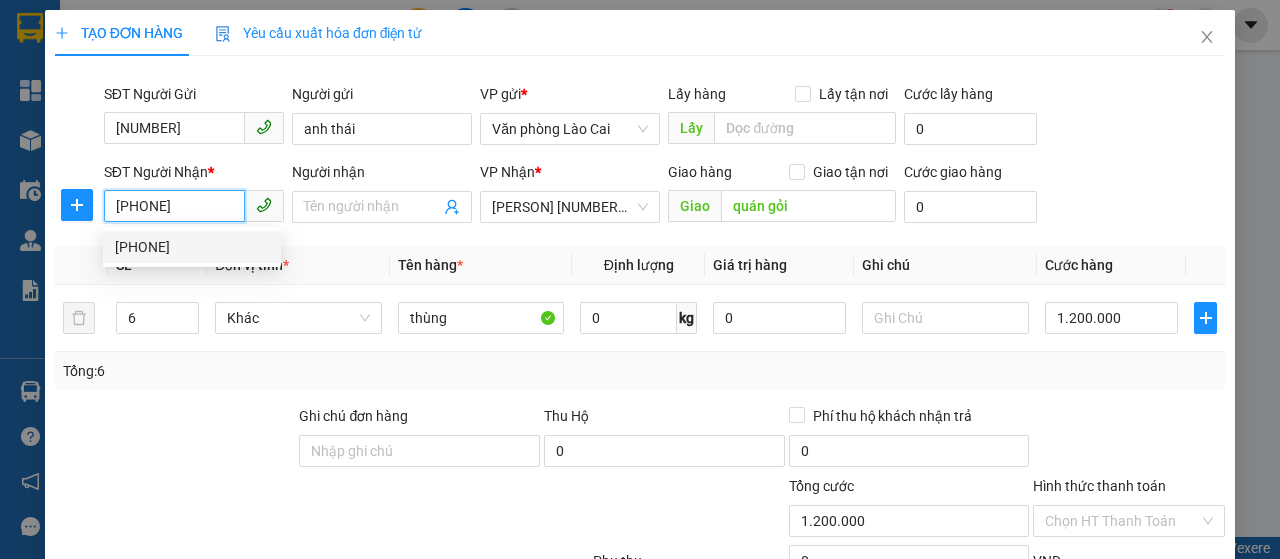 click on "[PHONE]" at bounding box center (192, 247) 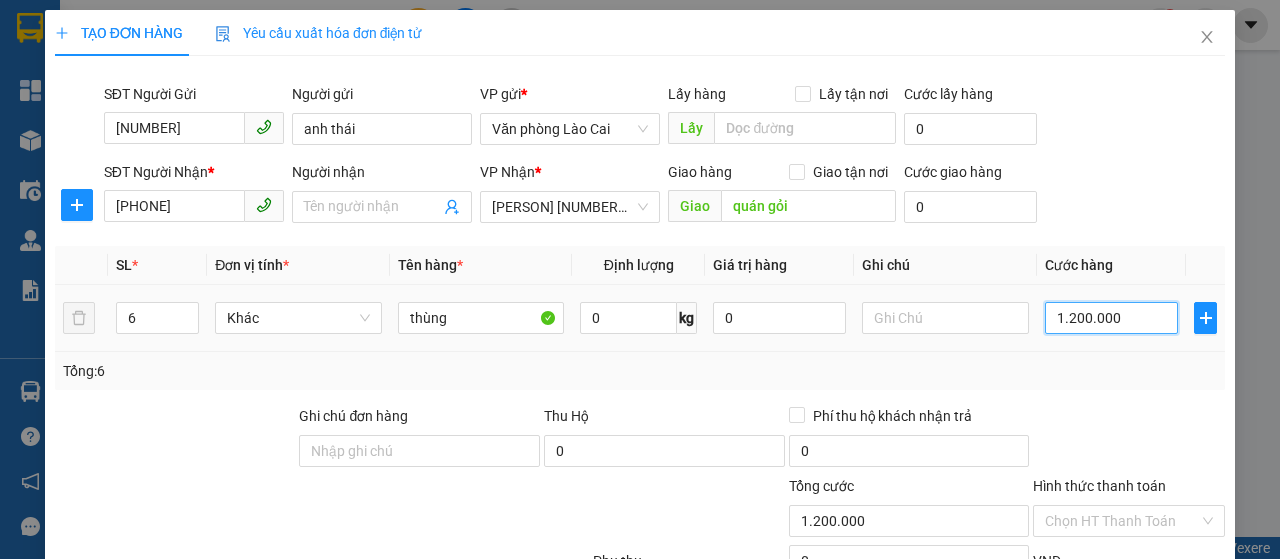 click on "1.200.000" at bounding box center (1111, 318) 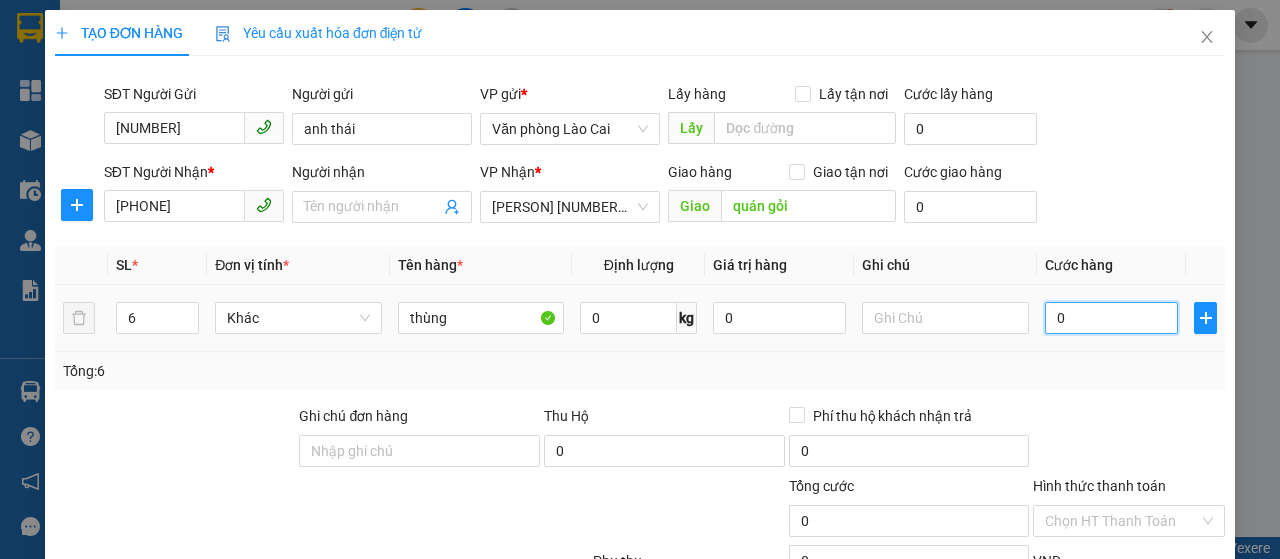 click on "0" at bounding box center (1111, 318) 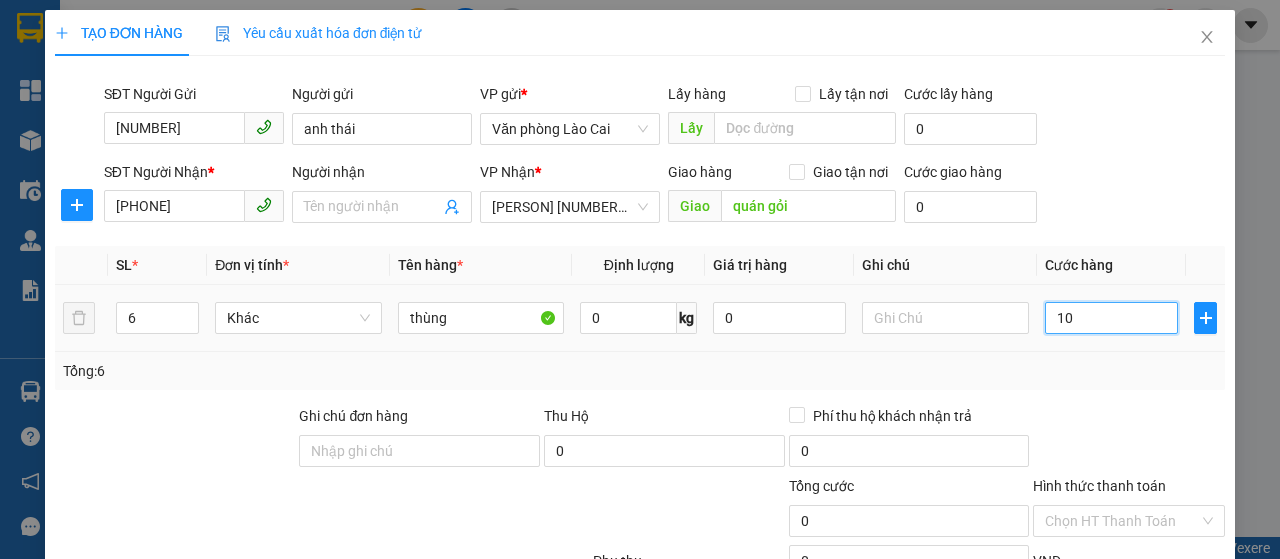 type on "10" 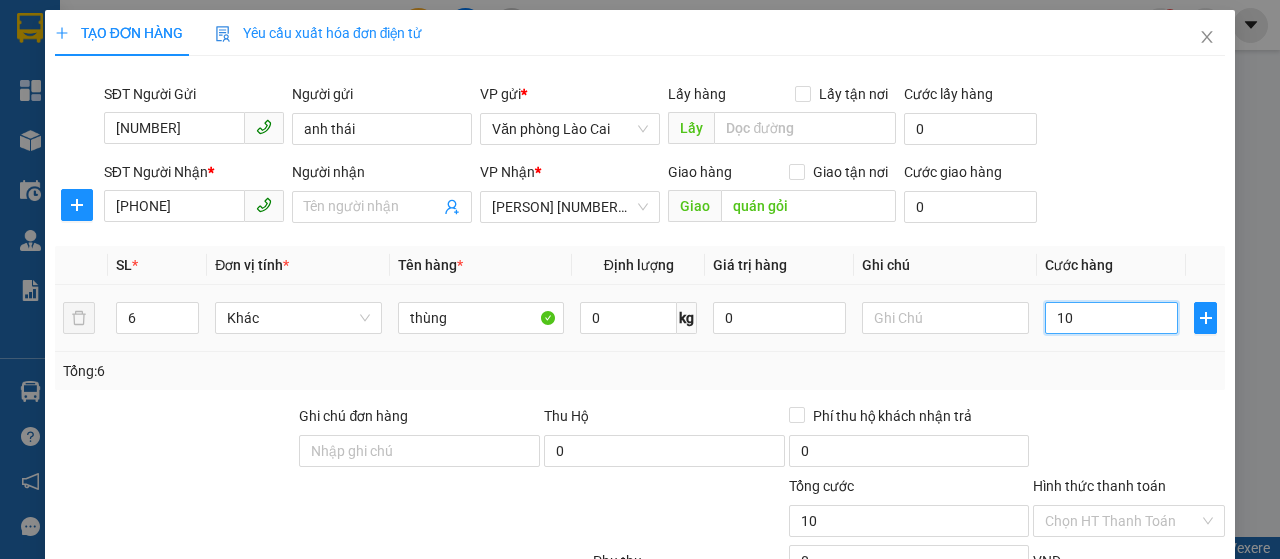 type on "120" 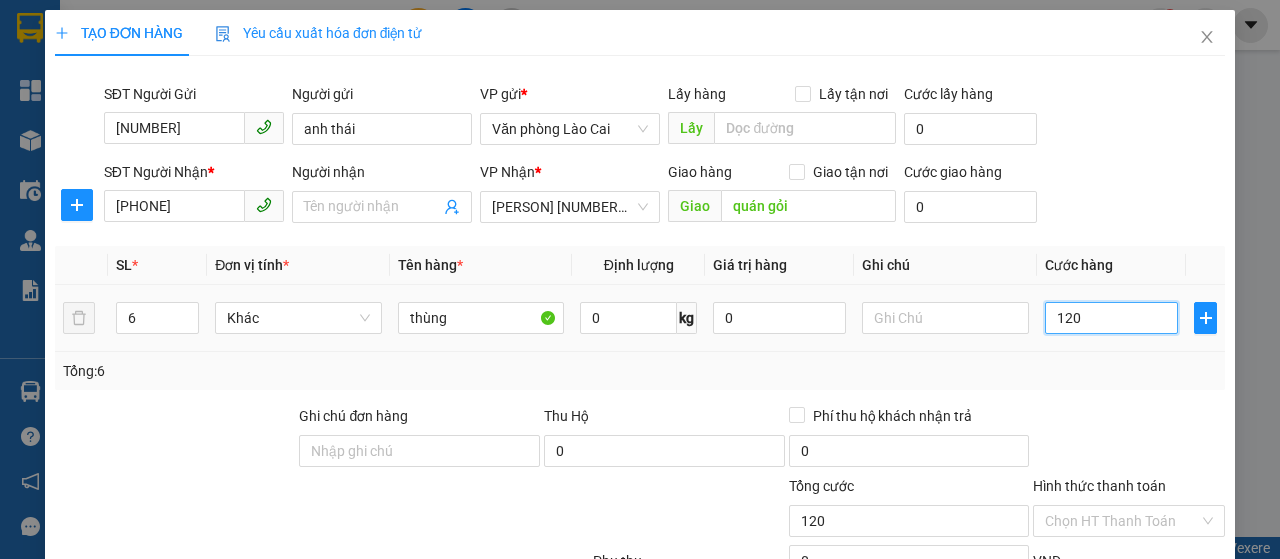 type on "1.250" 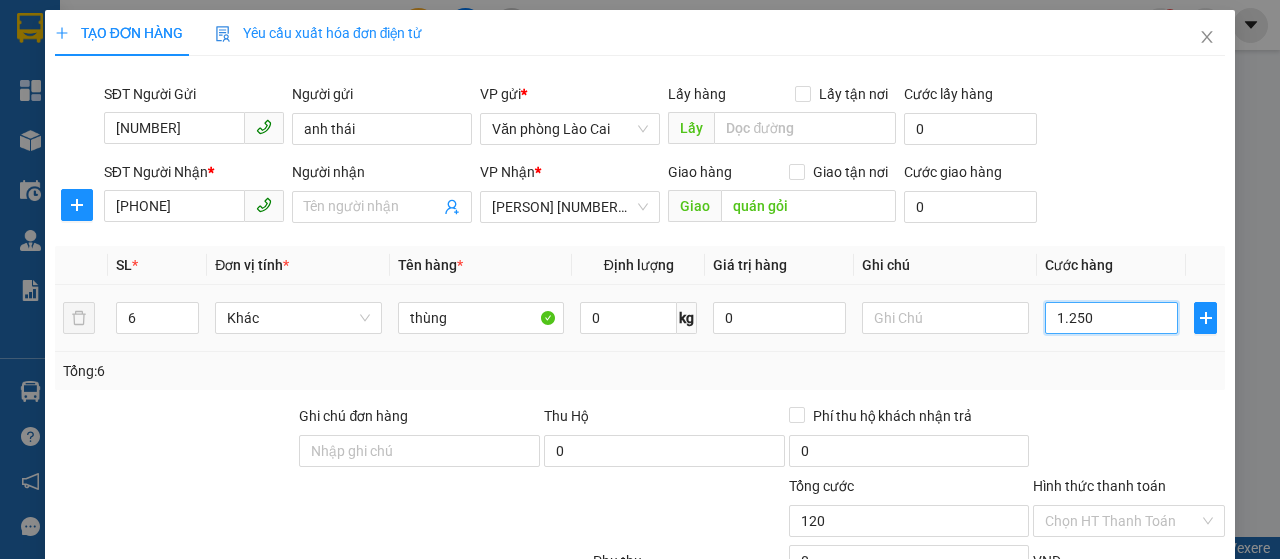 type on "1.250" 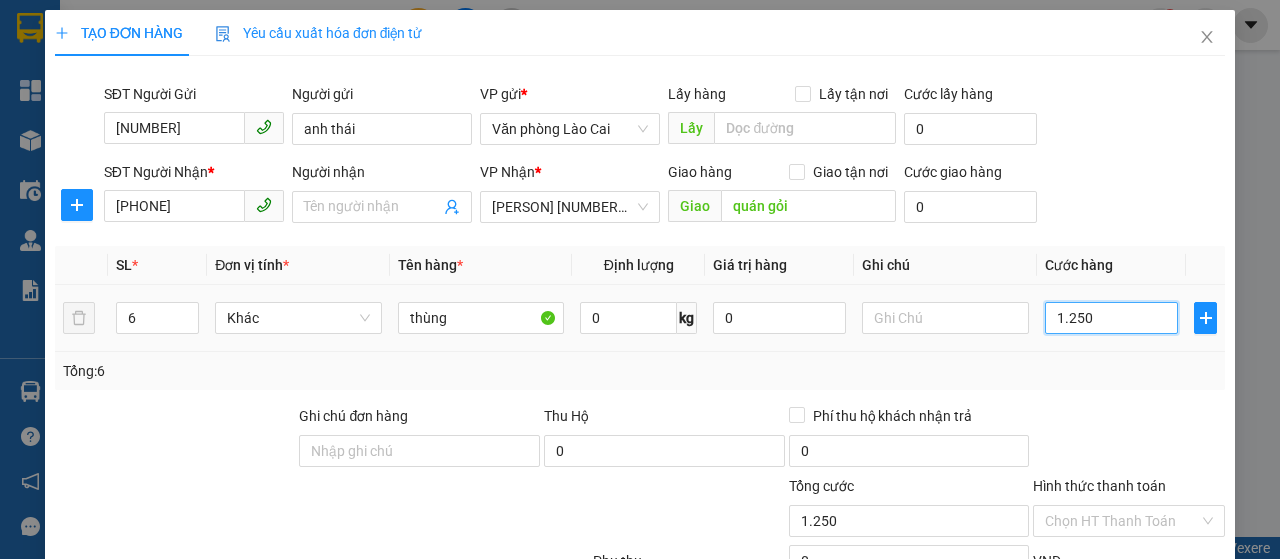 type on "12.500" 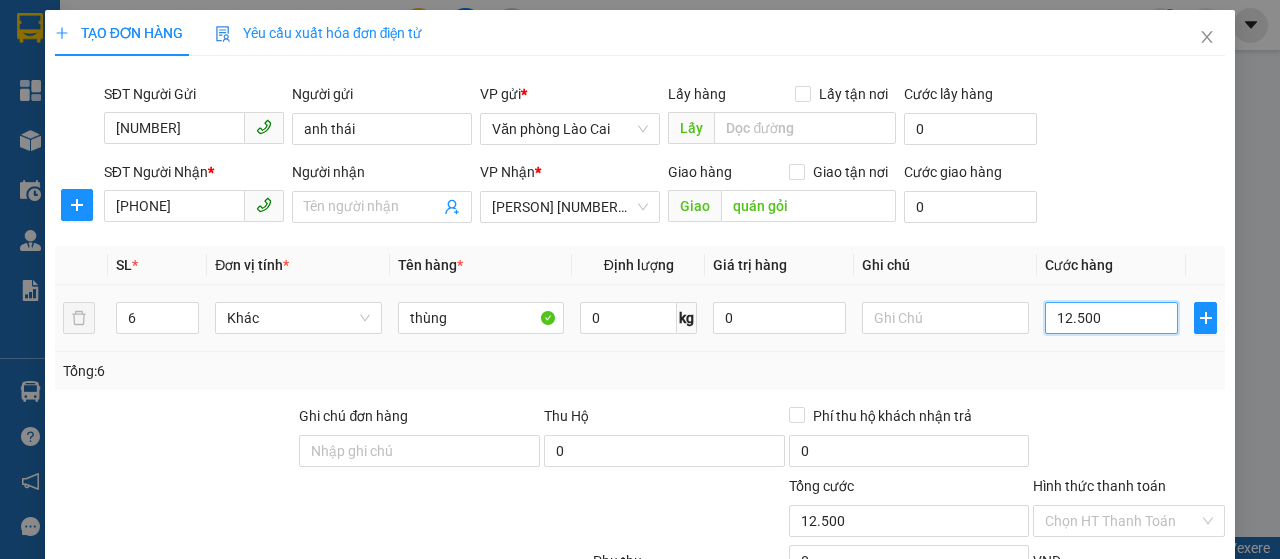 type on "125.000" 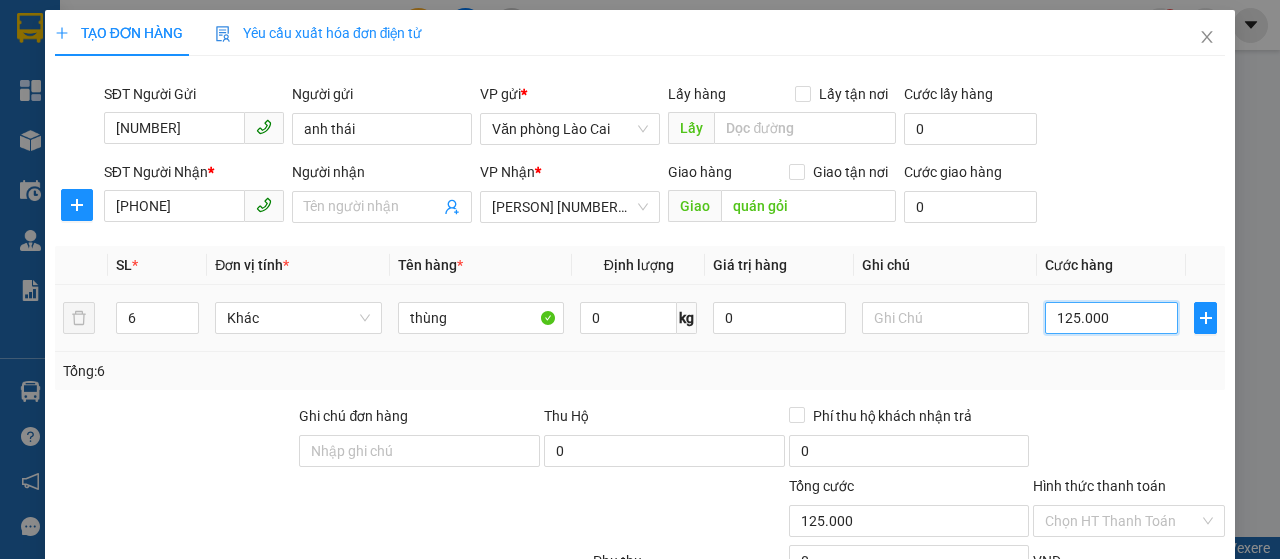 type on "1.250.000" 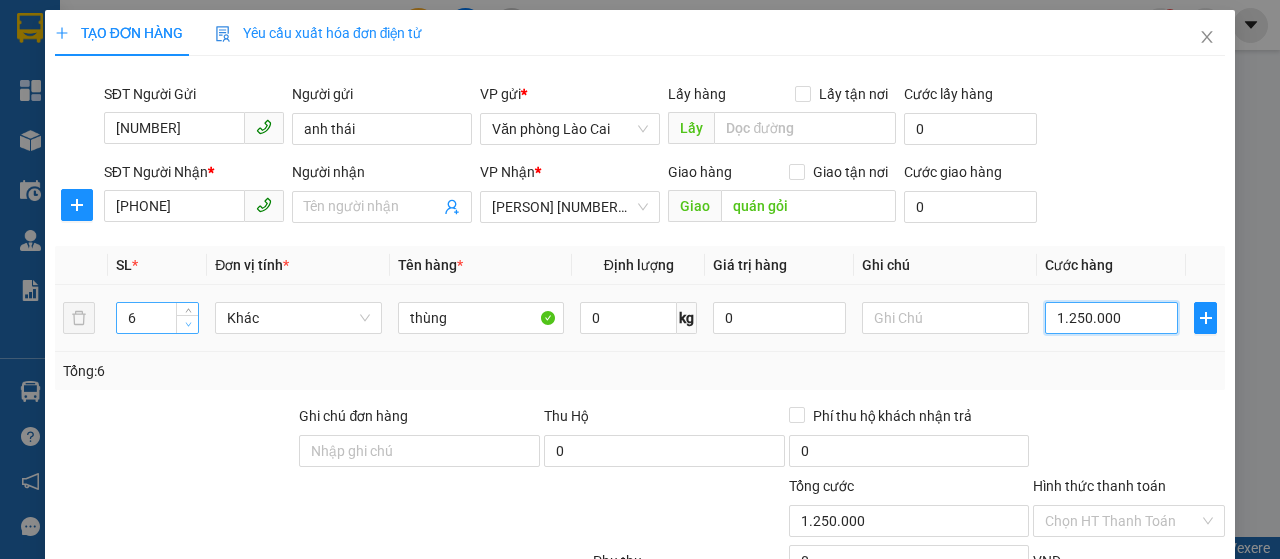 type on "1.250.000" 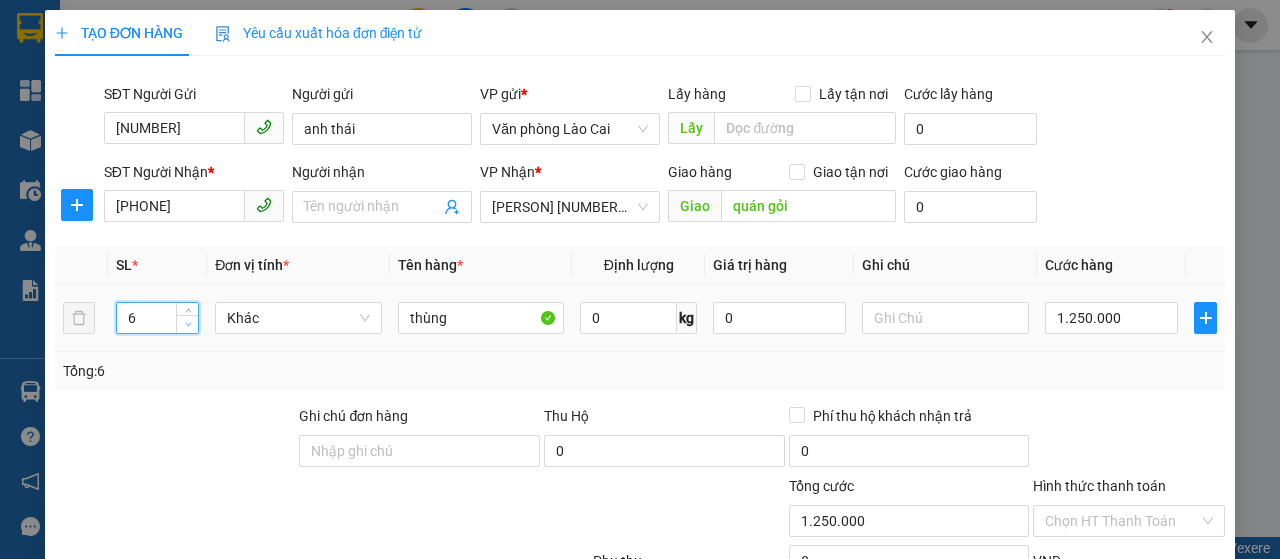 click 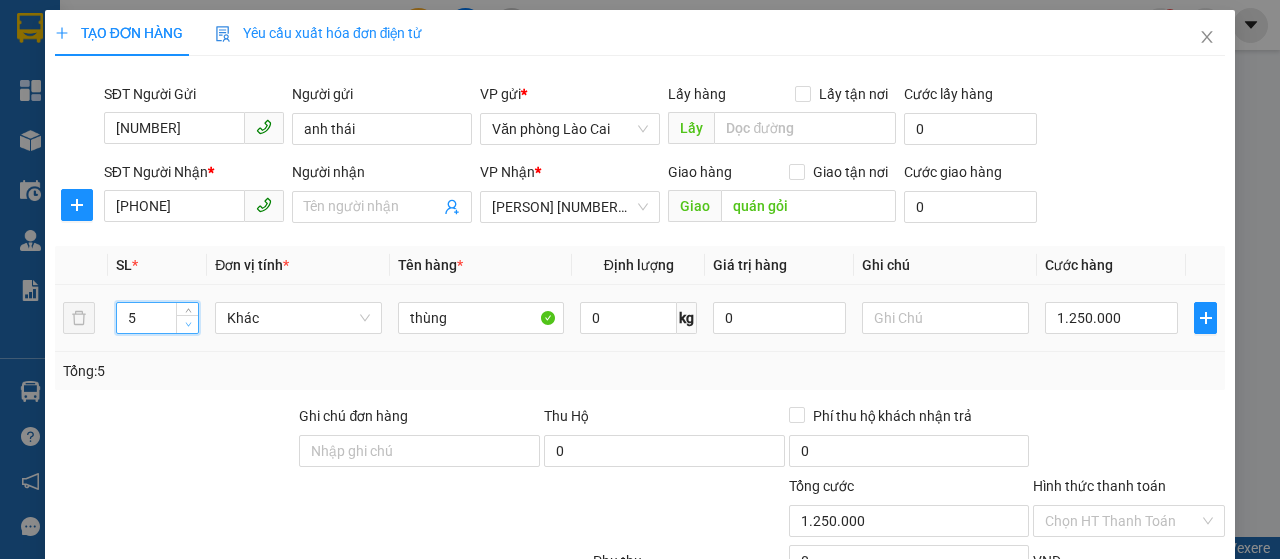 click 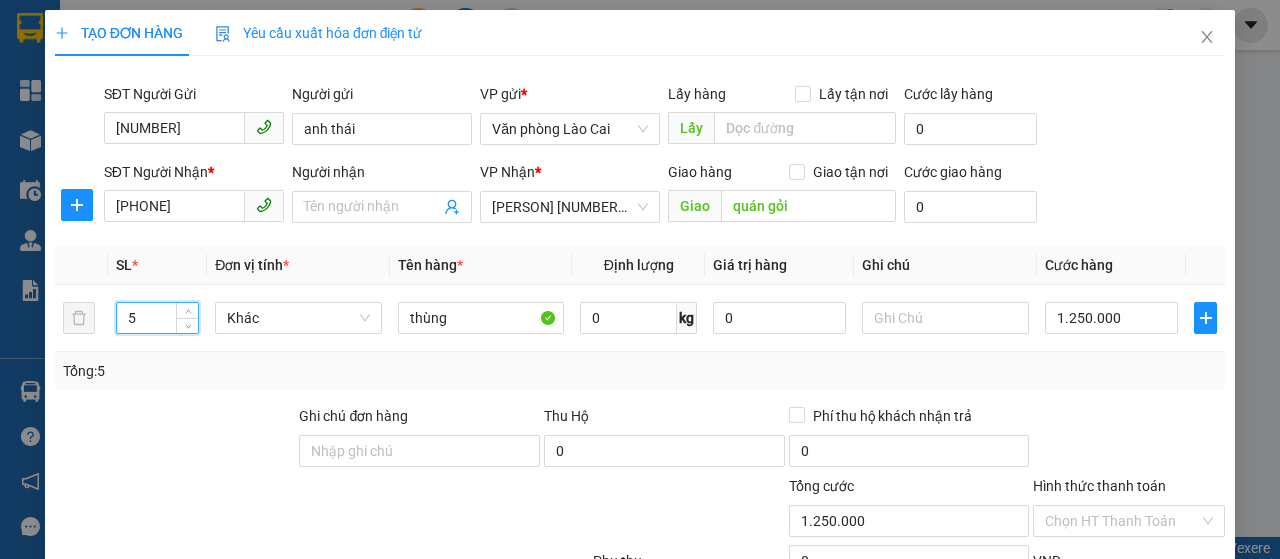 scroll, scrollTop: 200, scrollLeft: 0, axis: vertical 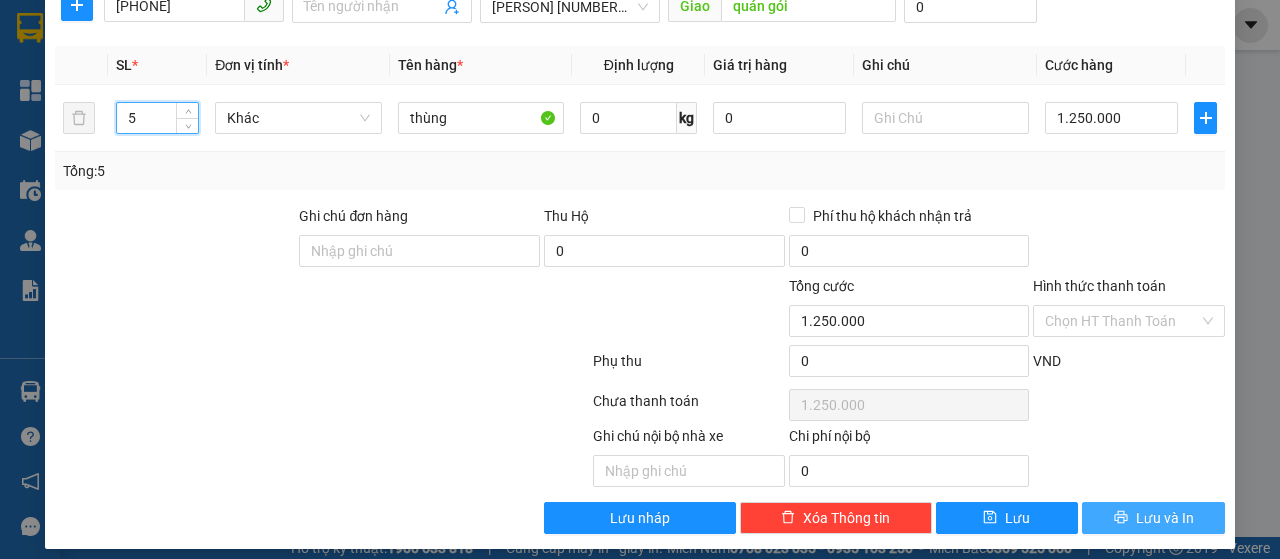 click on "Lưu và In" at bounding box center (1165, 518) 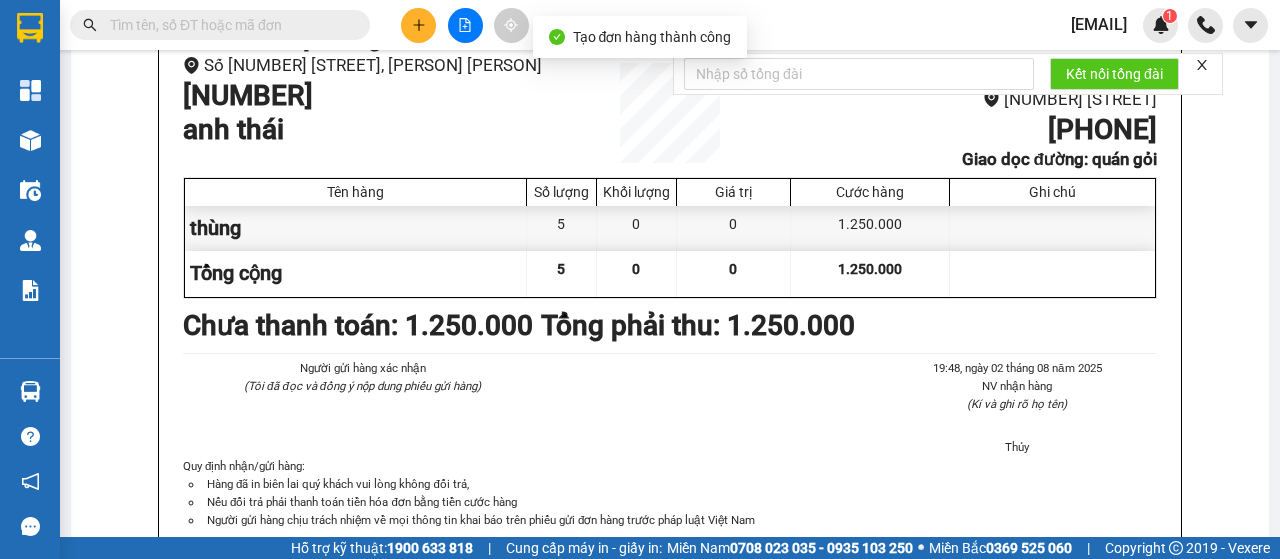 scroll, scrollTop: 0, scrollLeft: 0, axis: both 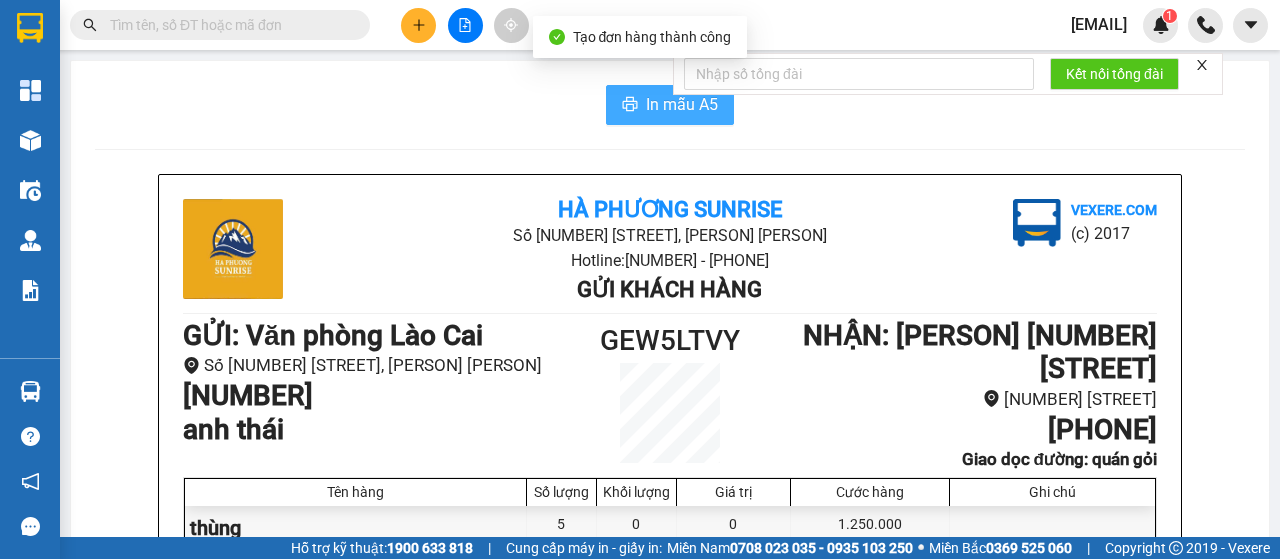 click on "In mẫu A5" at bounding box center [682, 104] 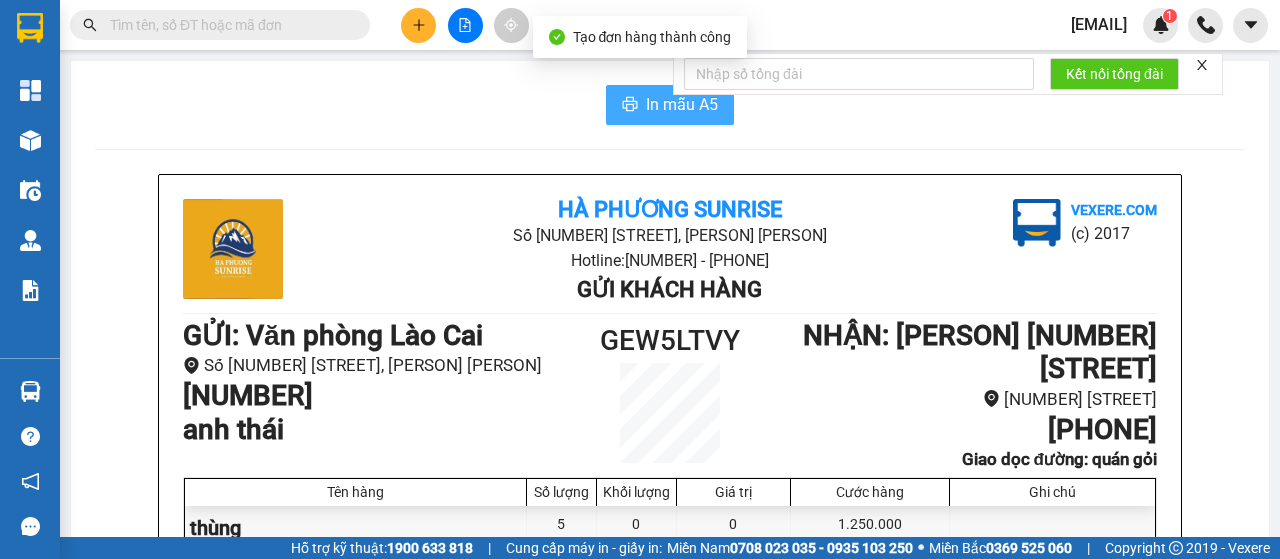 scroll, scrollTop: 0, scrollLeft: 0, axis: both 